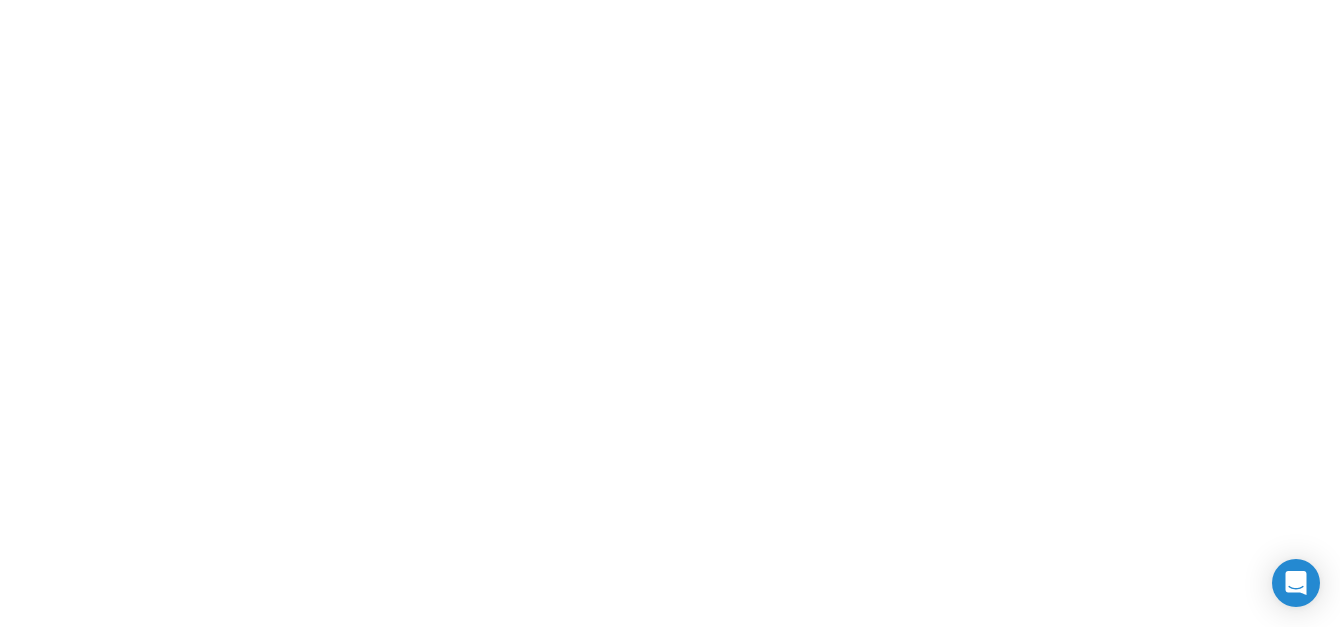 scroll, scrollTop: 0, scrollLeft: 0, axis: both 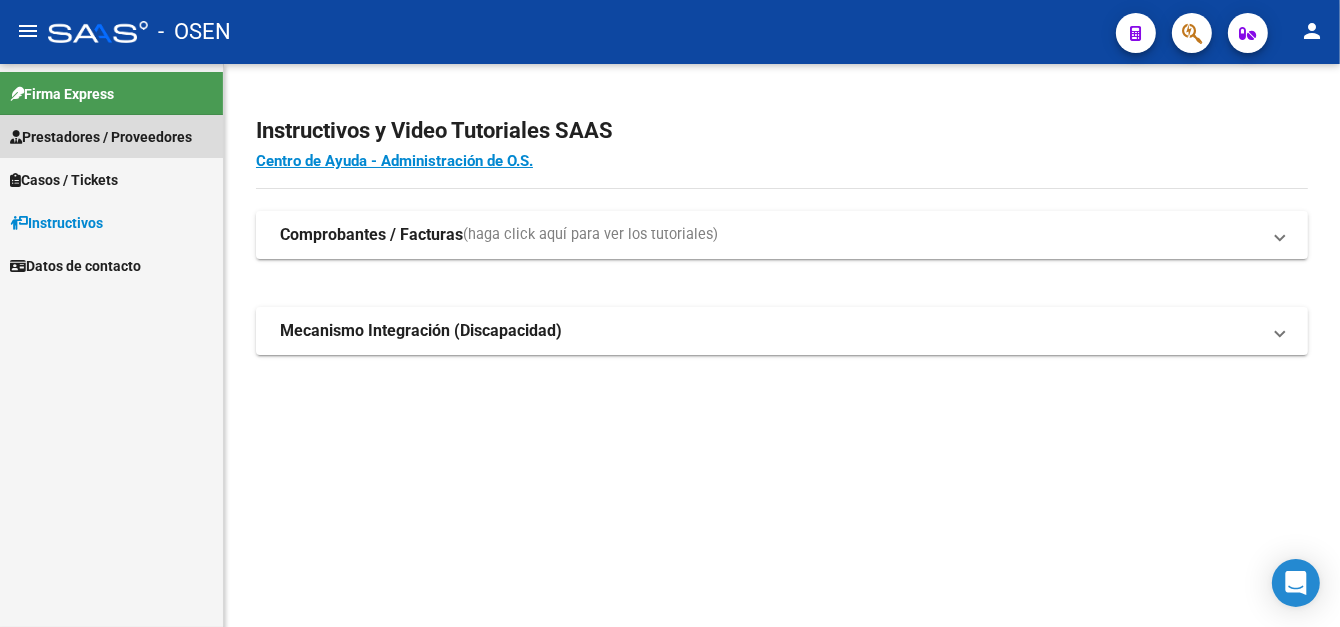 click on "Prestadores / Proveedores" at bounding box center [101, 137] 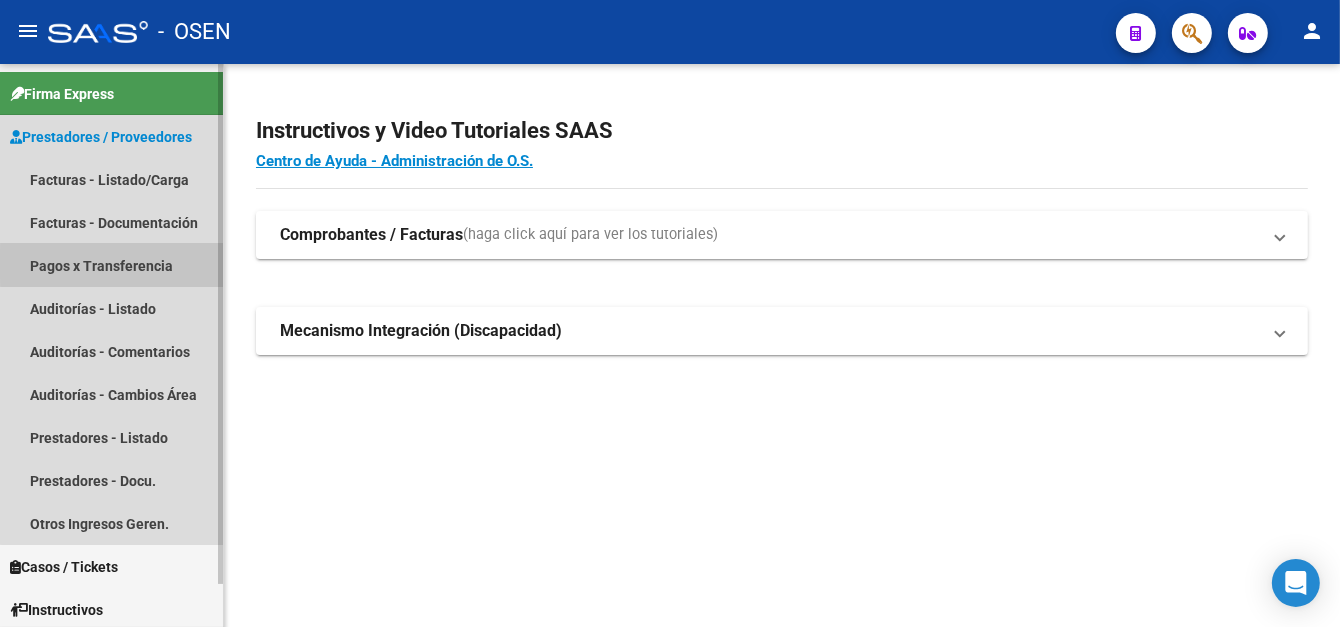 click on "Pagos x Transferencia" at bounding box center [111, 265] 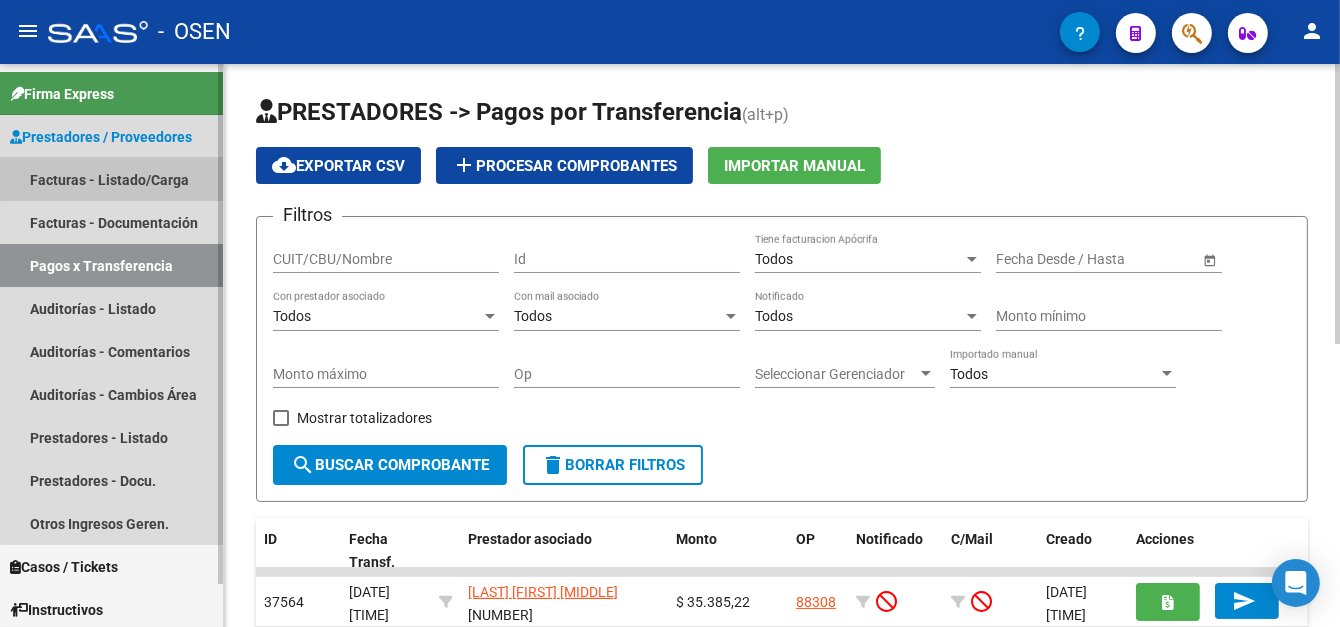 click on "Facturas - Listado/Carga" at bounding box center [111, 179] 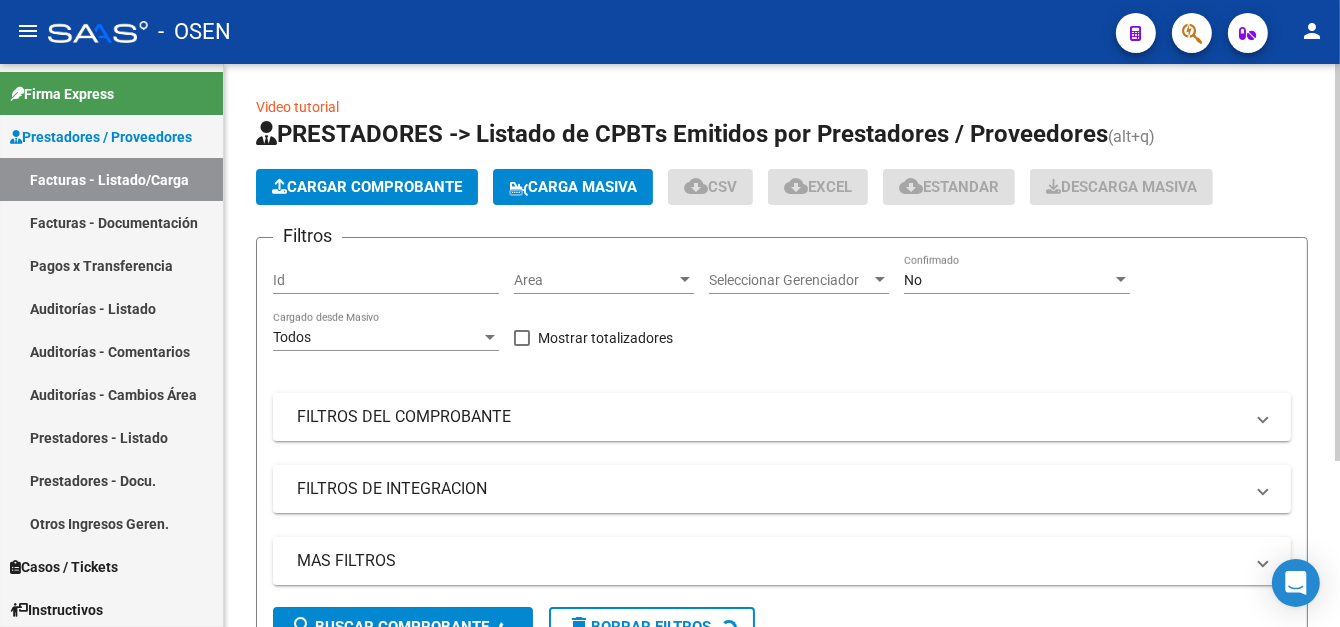 click on "PRESTADORES -> Listado de CPBTs Emitidos por Prestadores / Proveedores (alt+q)   Cargar Comprobante
Carga Masiva  cloud_download  CSV  cloud_download  EXCEL  cloud_download  Estandar   Descarga Masiva
Filtros Id Area Area Seleccionar Gerenciador Seleccionar Gerenciador No Confirmado Todos Cargado desde Masivo   Mostrar totalizadores   FILTROS DEL COMPROBANTE  Comprobante Tipo Comprobante Tipo Start date – End date Fec. Comprobante Desde / Hasta Días Emisión Desde(cant. días) Días Emisión Hasta(cant. días) CUIT / Razón Social Pto. Venta Nro. Comprobante Código SSS CAE Válido CAE Válido Todos Cargado Módulo Hosp. Todos Tiene facturación Apócrifa Hospital Refes  FILTROS DE INTEGRACION  Período De Prestación Campos del Archivo de Rendición Devuelto x SSS (dr_envio) Todos Rendido x SSS (dr_envio) Tipo de Registro Tipo de Registro Campos del Legajo Asociado (preaprobación) Afiliado Legajo (cuil/nombre) Todos Solo facturas preaprobadas  MAS FILTROS  Todos Con Doc. Respaldatoria Todos Todos" 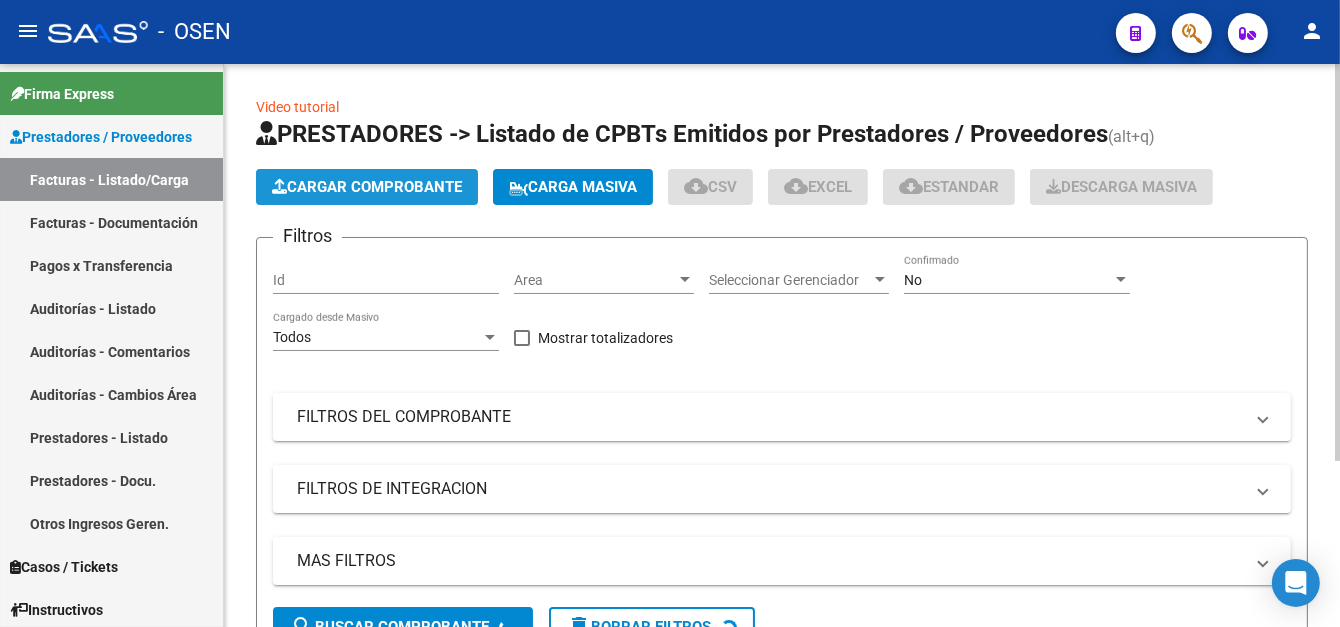 click on "Cargar Comprobante" 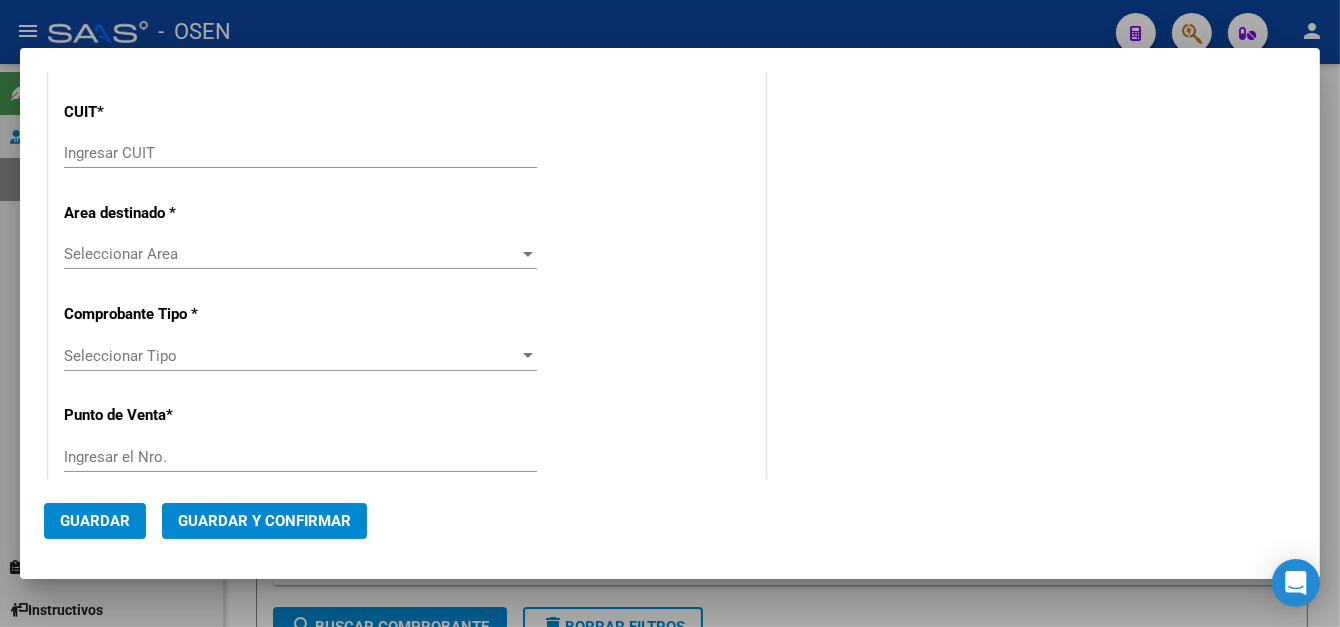 scroll, scrollTop: 0, scrollLeft: 0, axis: both 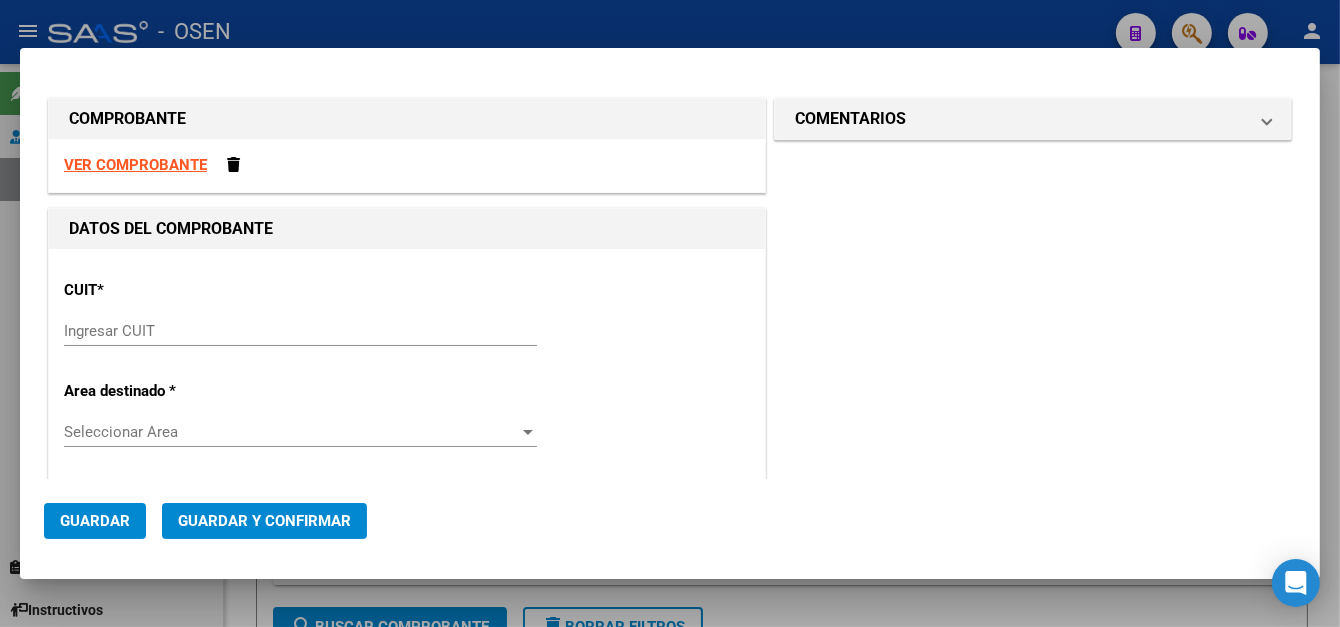 click on "Ingresar CUIT" at bounding box center (300, 331) 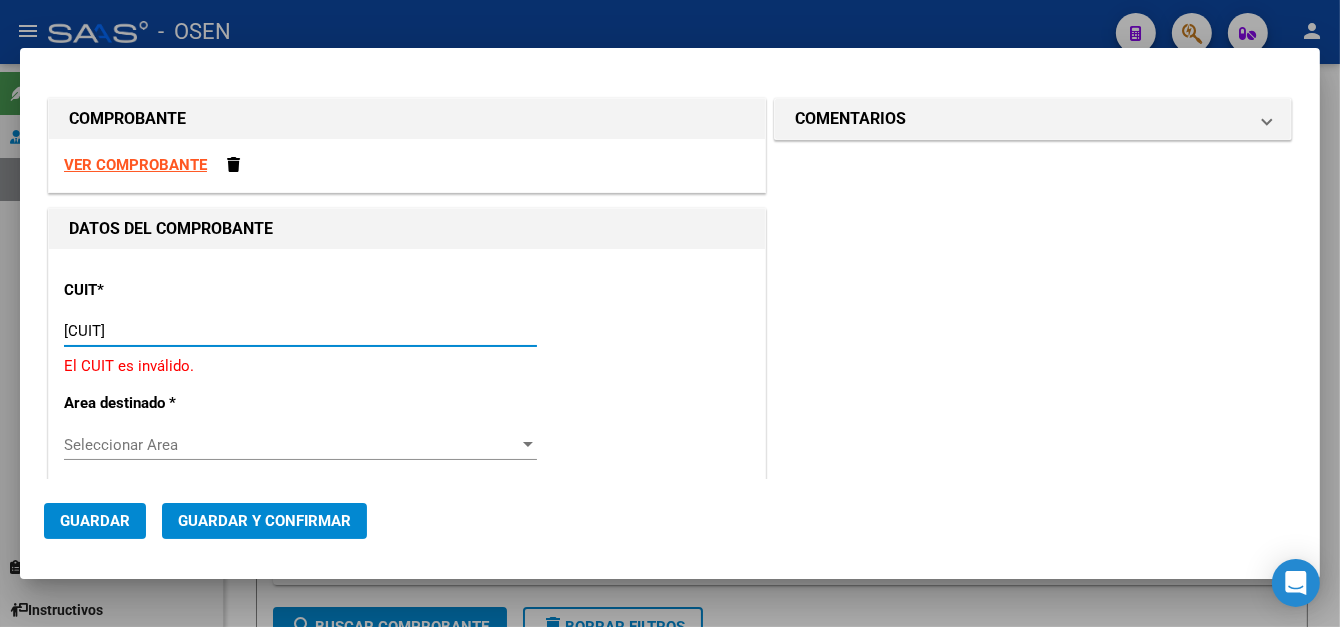 type on "[CUIT]" 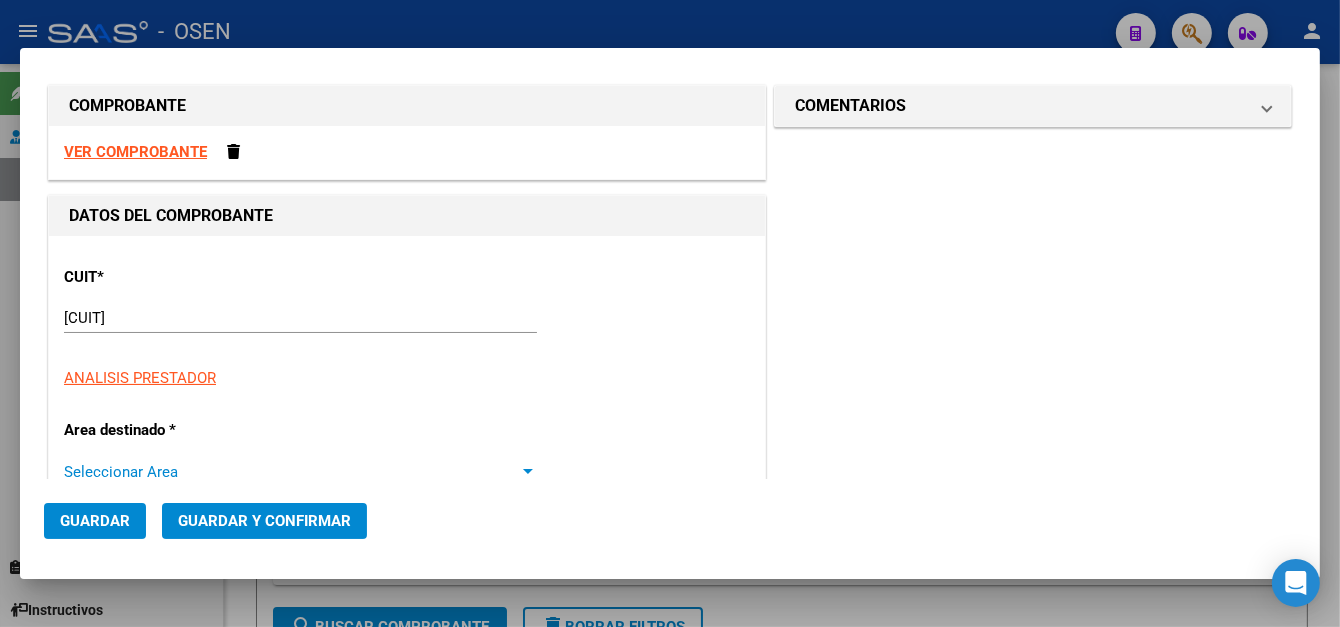 type on "2" 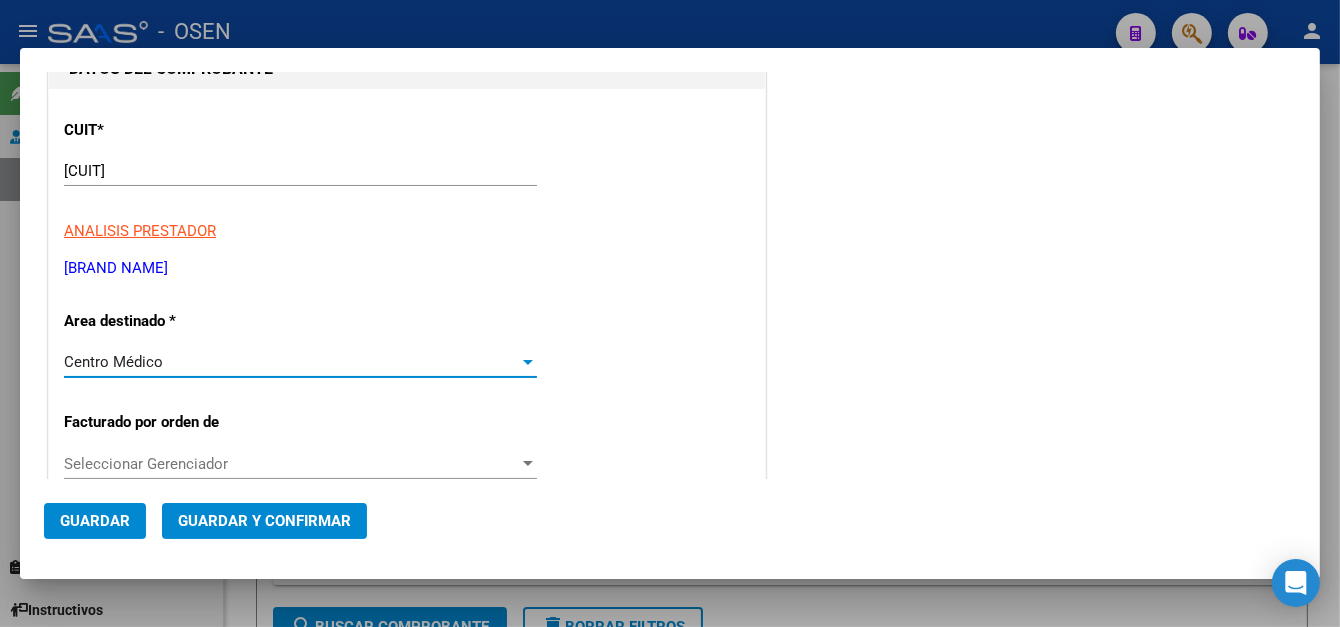 scroll, scrollTop: 213, scrollLeft: 0, axis: vertical 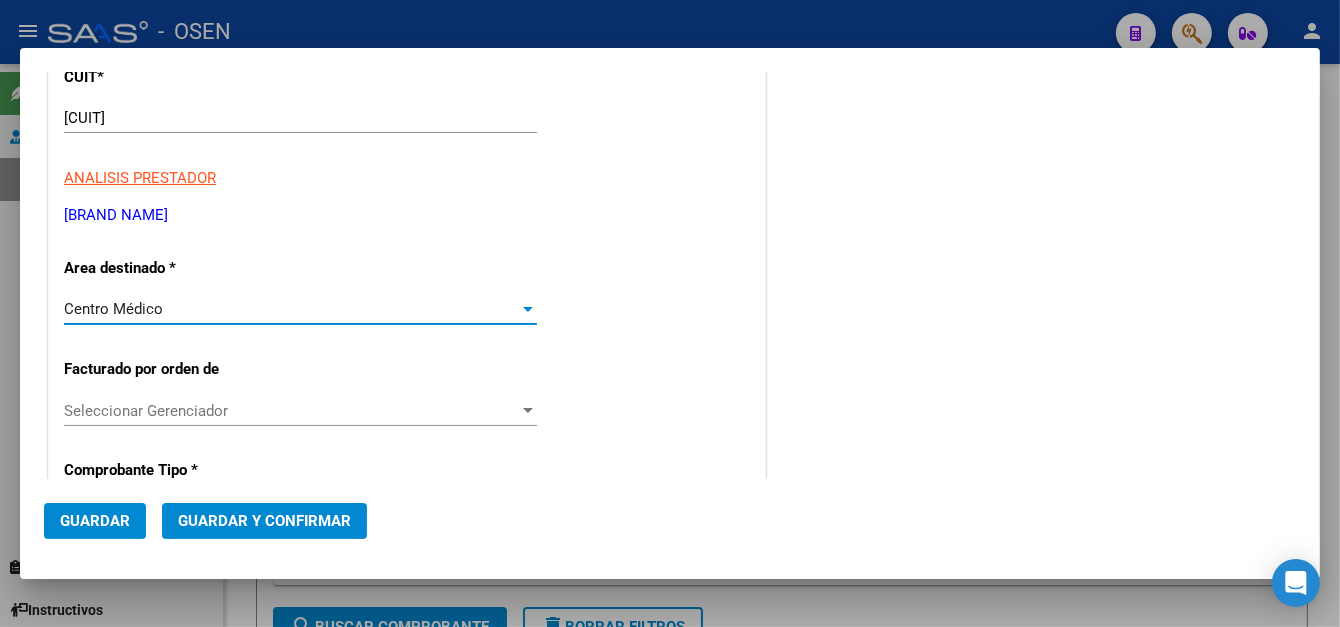 click on "Centro Médico Seleccionar Area" at bounding box center (300, 309) 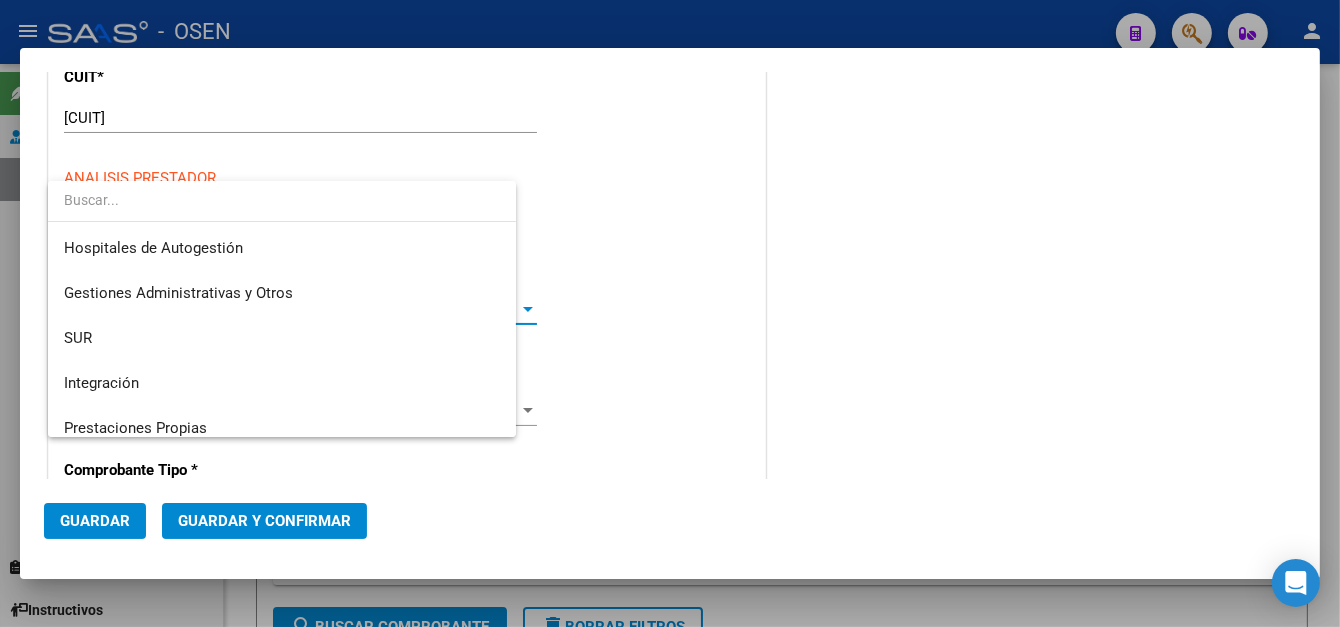 scroll, scrollTop: 479, scrollLeft: 0, axis: vertical 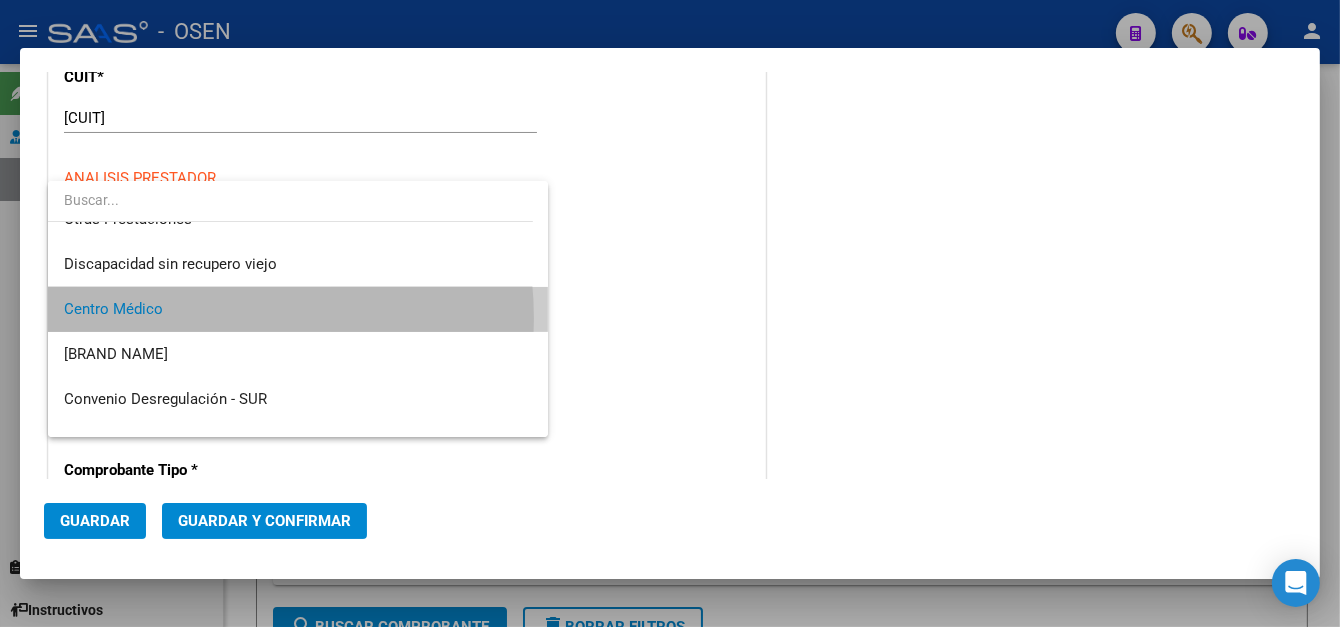 click on "Centro Médico" at bounding box center [298, 309] 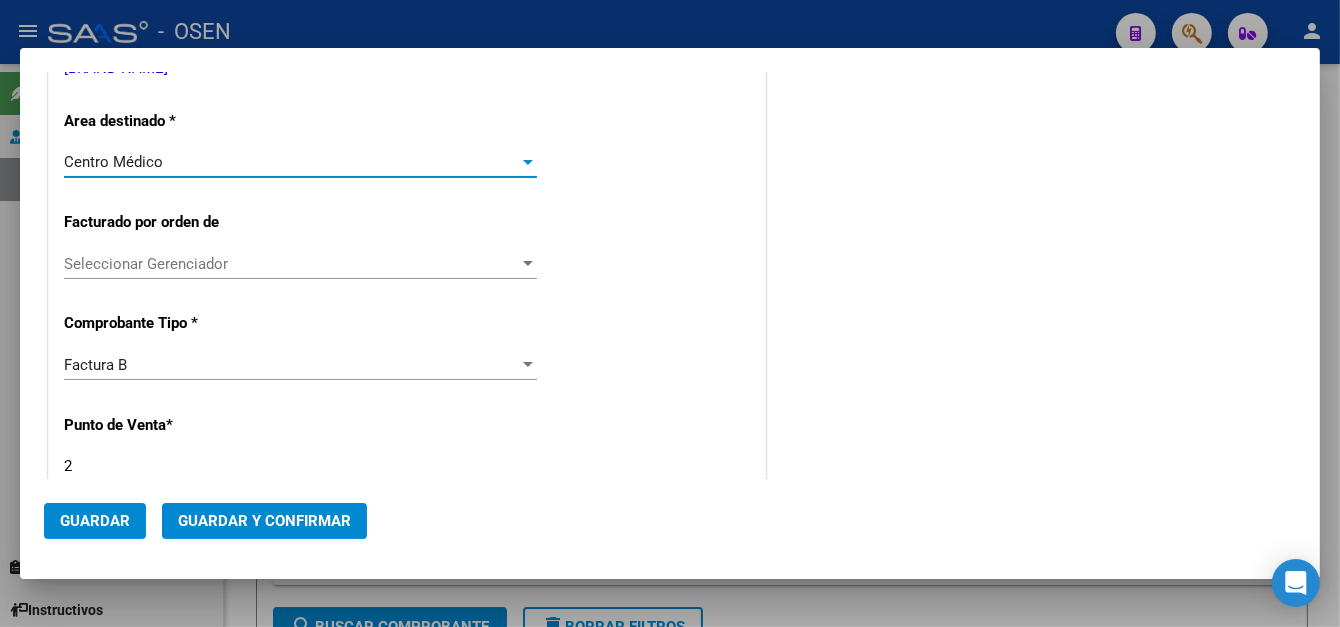 scroll, scrollTop: 613, scrollLeft: 0, axis: vertical 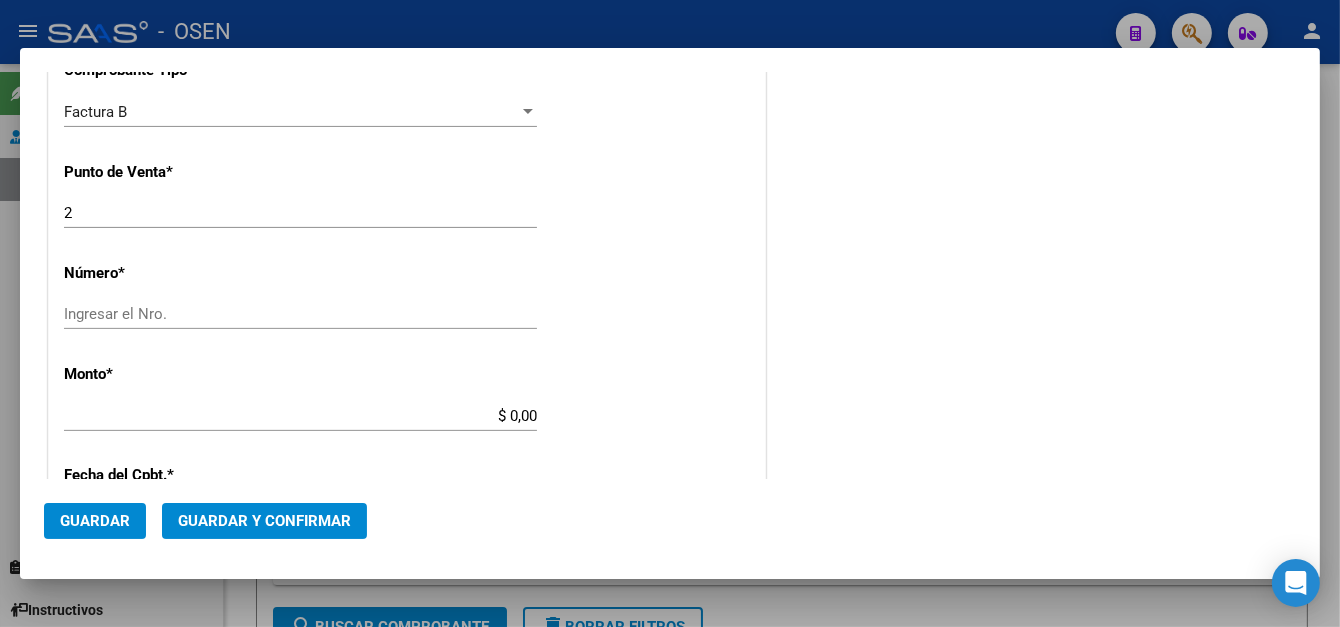 click on "Ingresar el Nro." at bounding box center (300, 314) 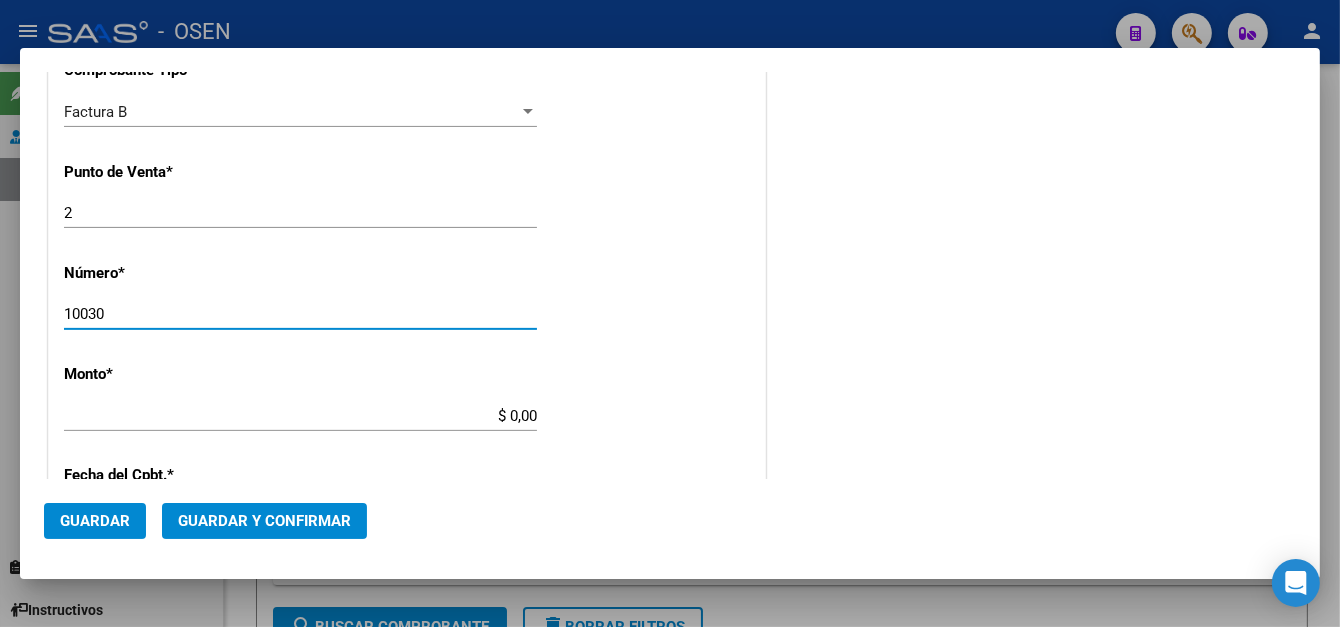 type on "10030" 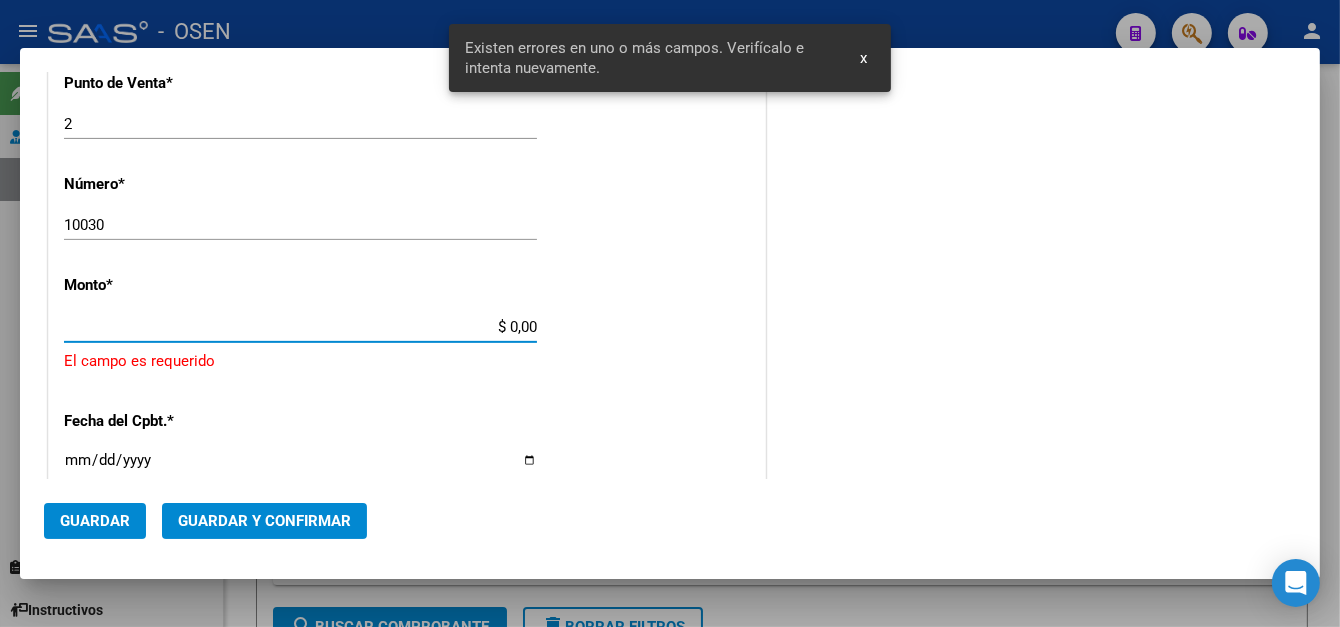 scroll, scrollTop: 743, scrollLeft: 0, axis: vertical 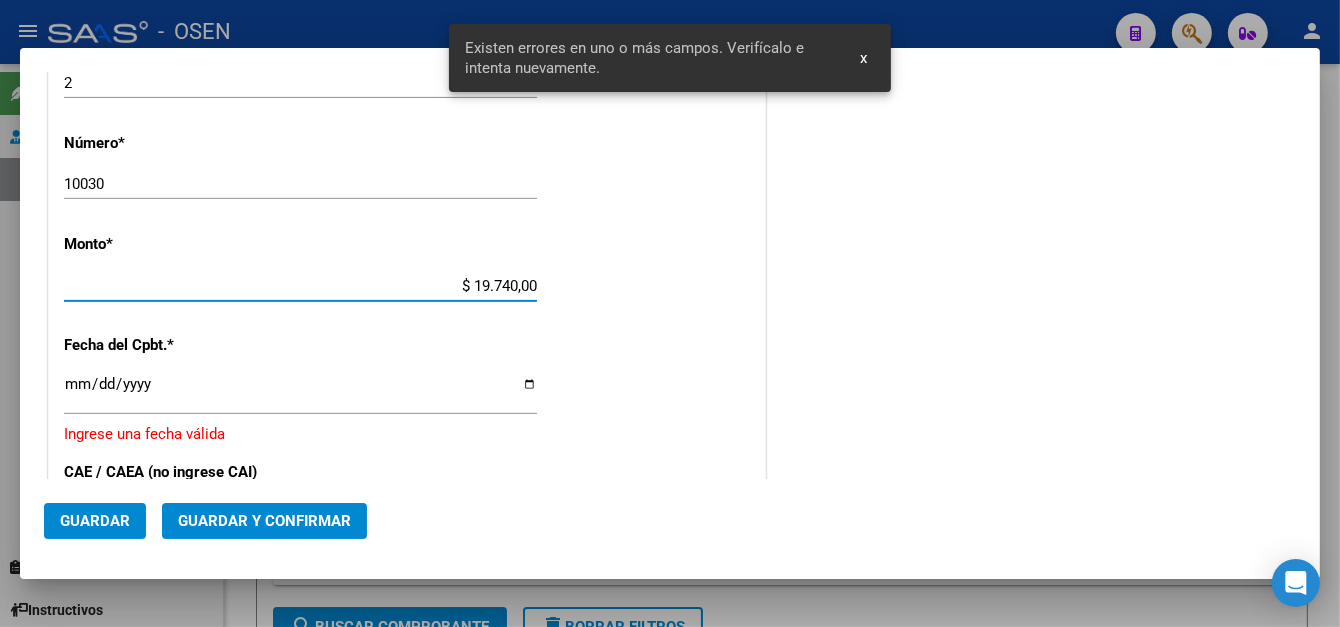 type on "$ 197.400,00" 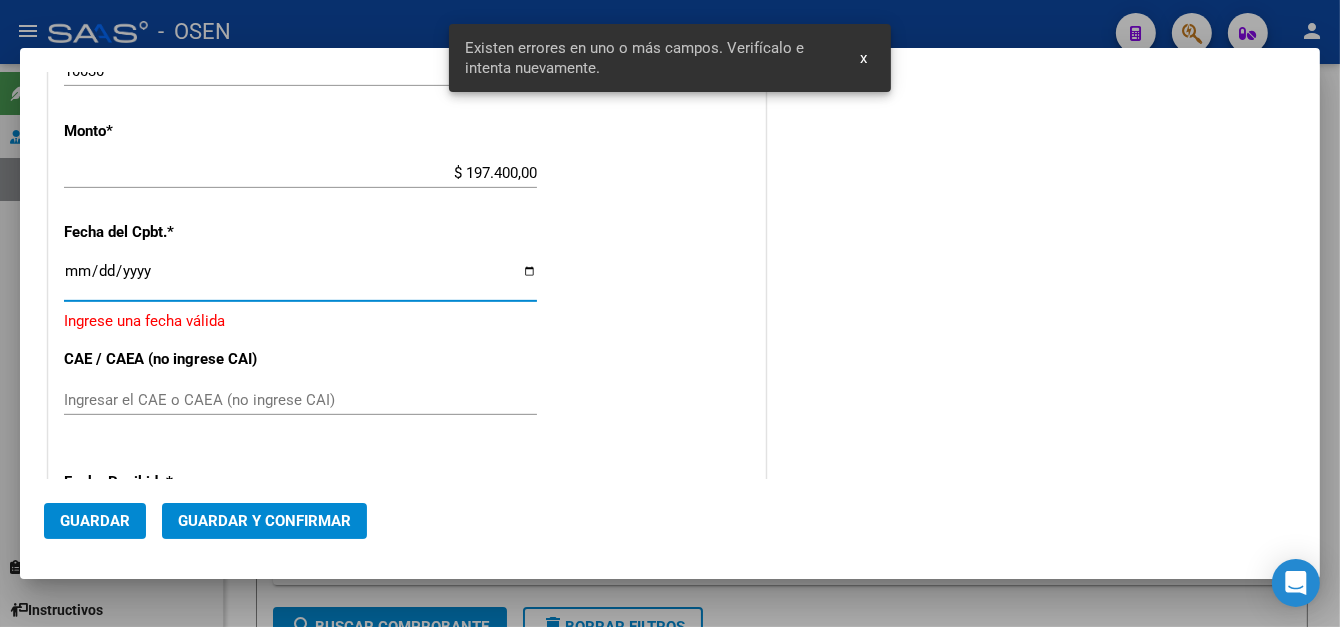 scroll, scrollTop: 943, scrollLeft: 0, axis: vertical 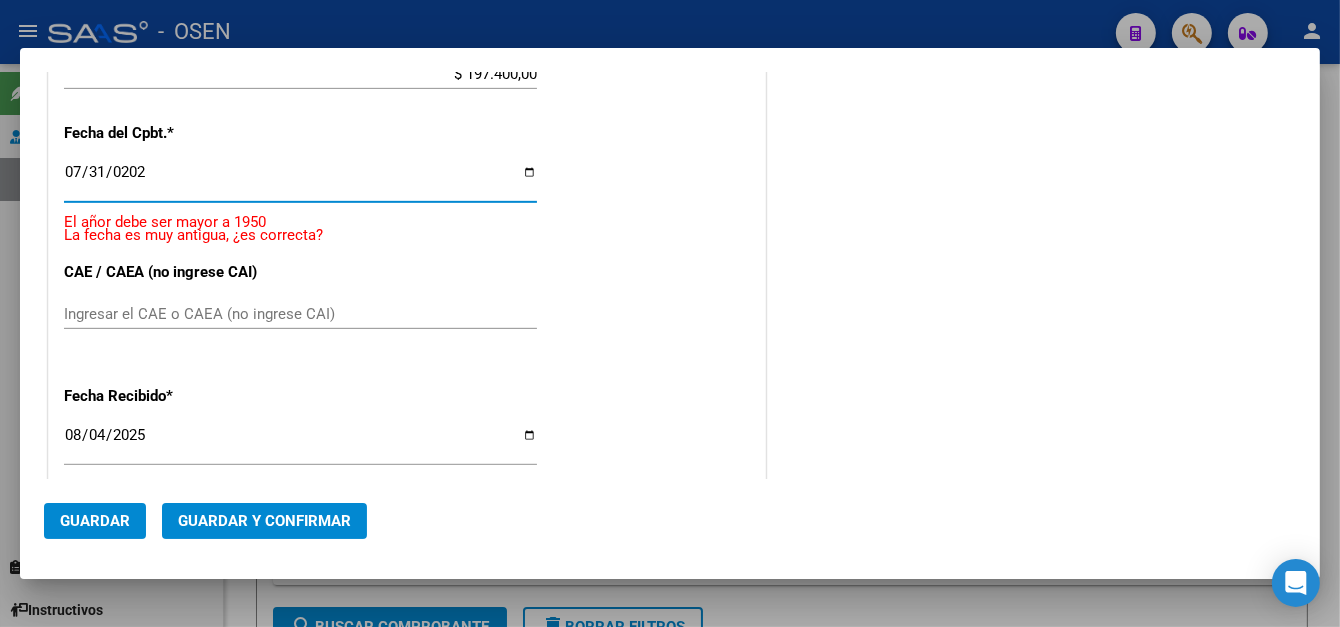 type on "2025-07-31" 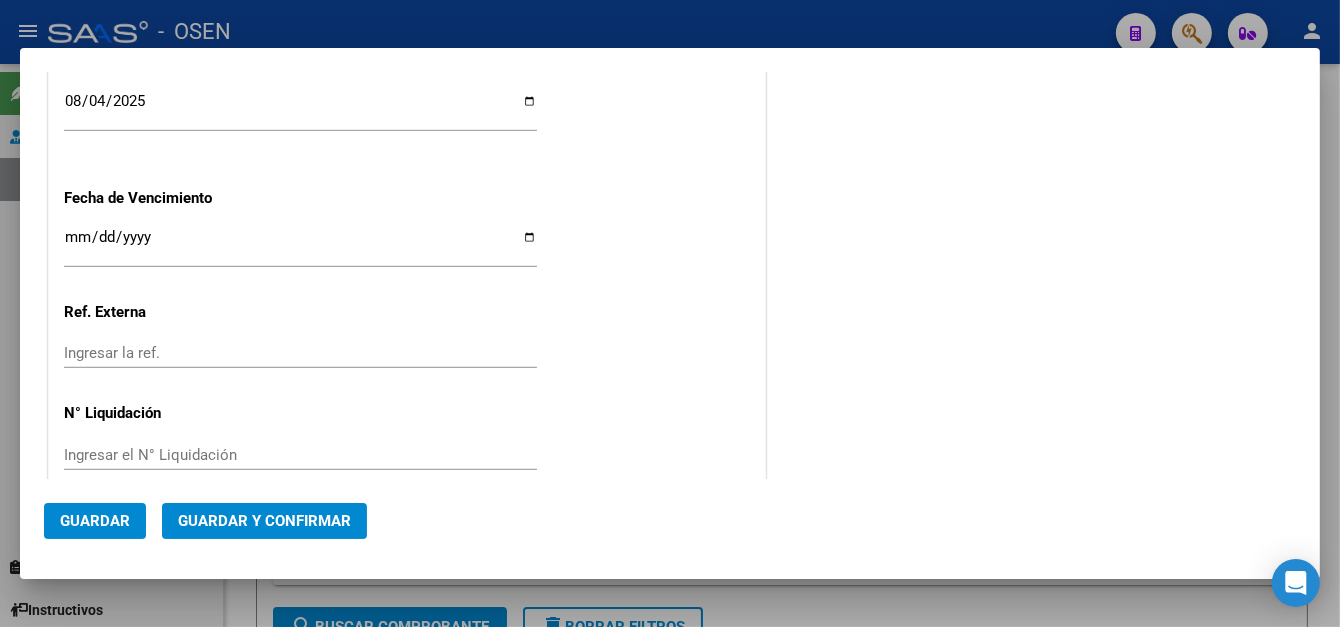 scroll, scrollTop: 1292, scrollLeft: 0, axis: vertical 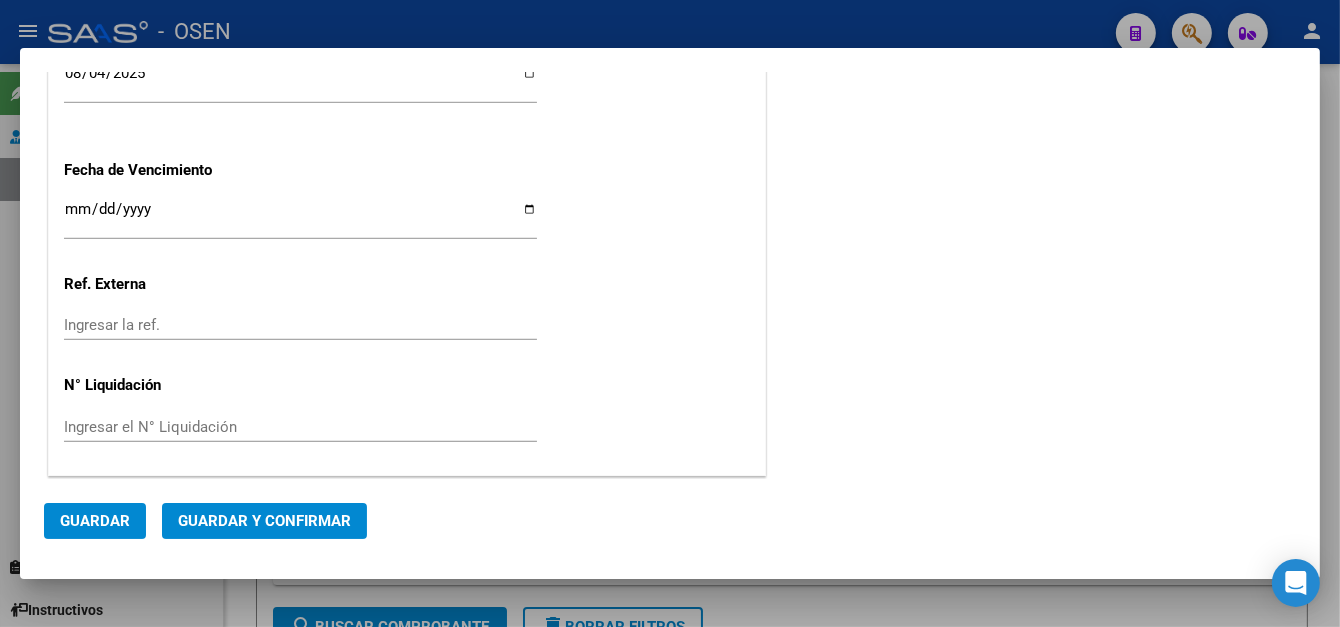 click on "Ingresar la fecha" at bounding box center [300, 217] 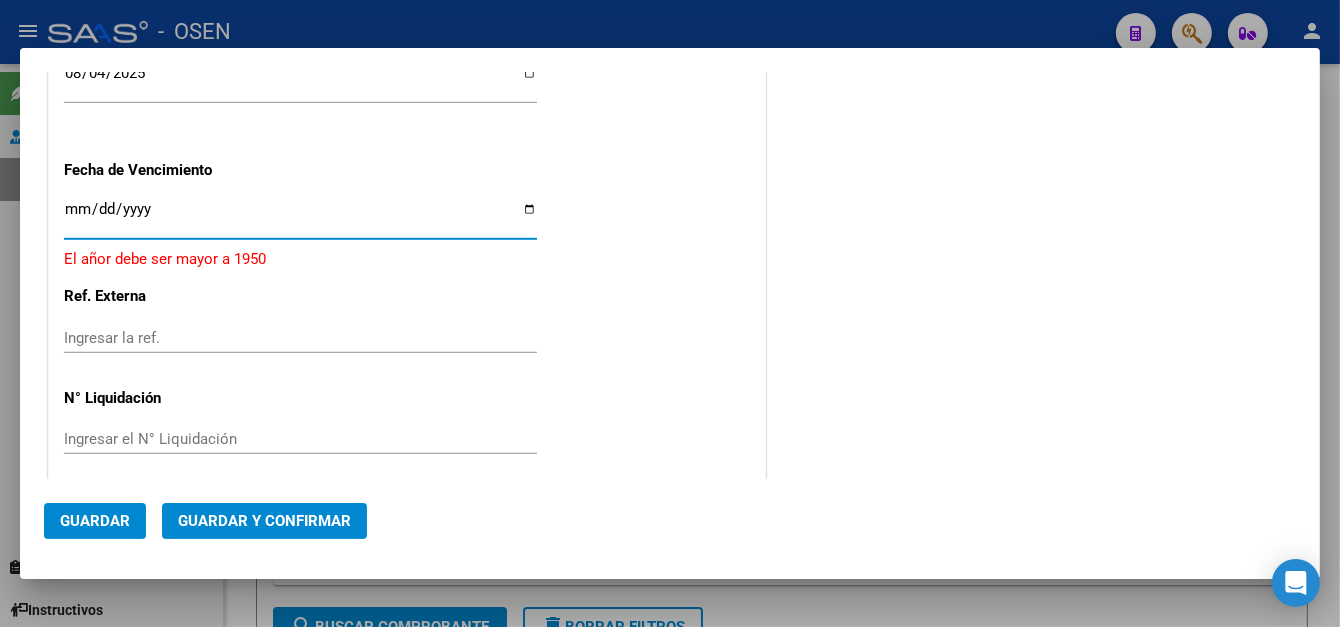 type on "2025-08-10" 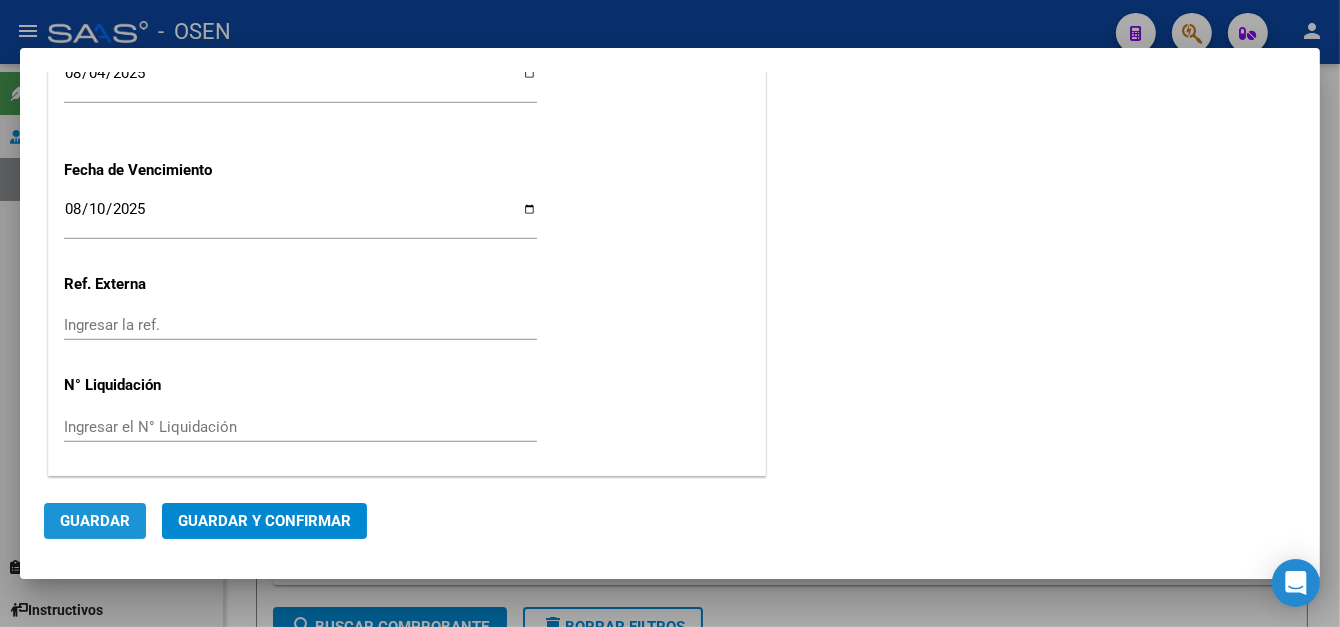 click on "Guardar" 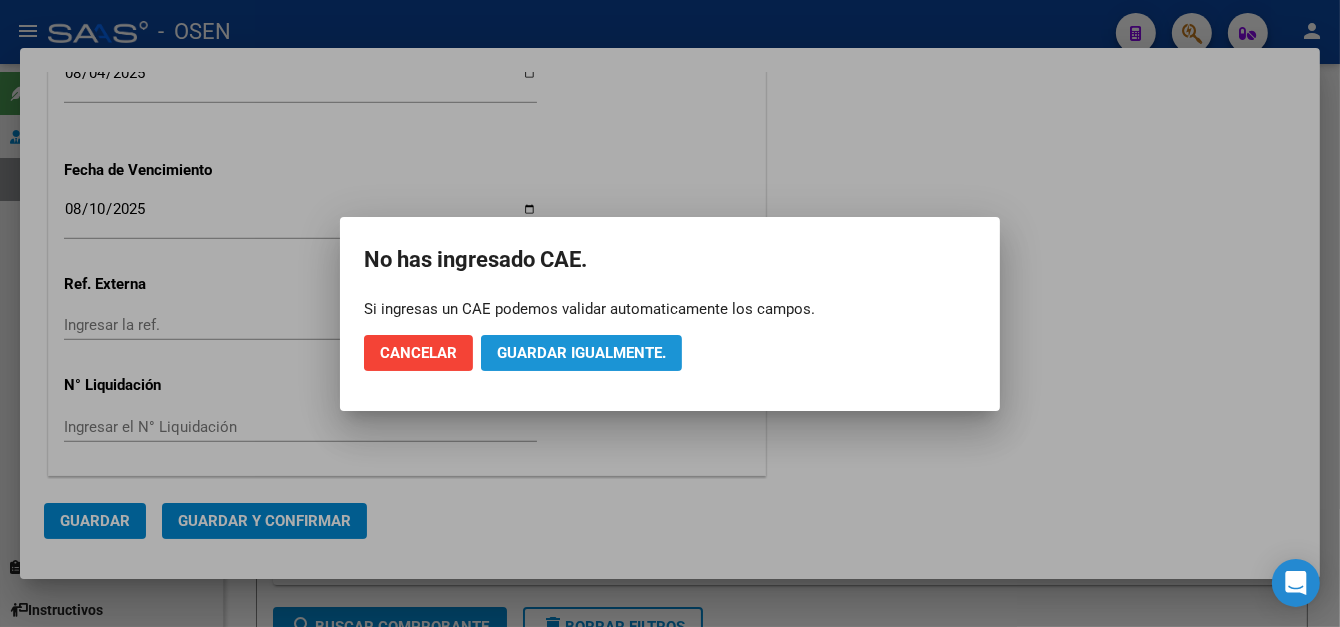 click on "Guardar igualmente." 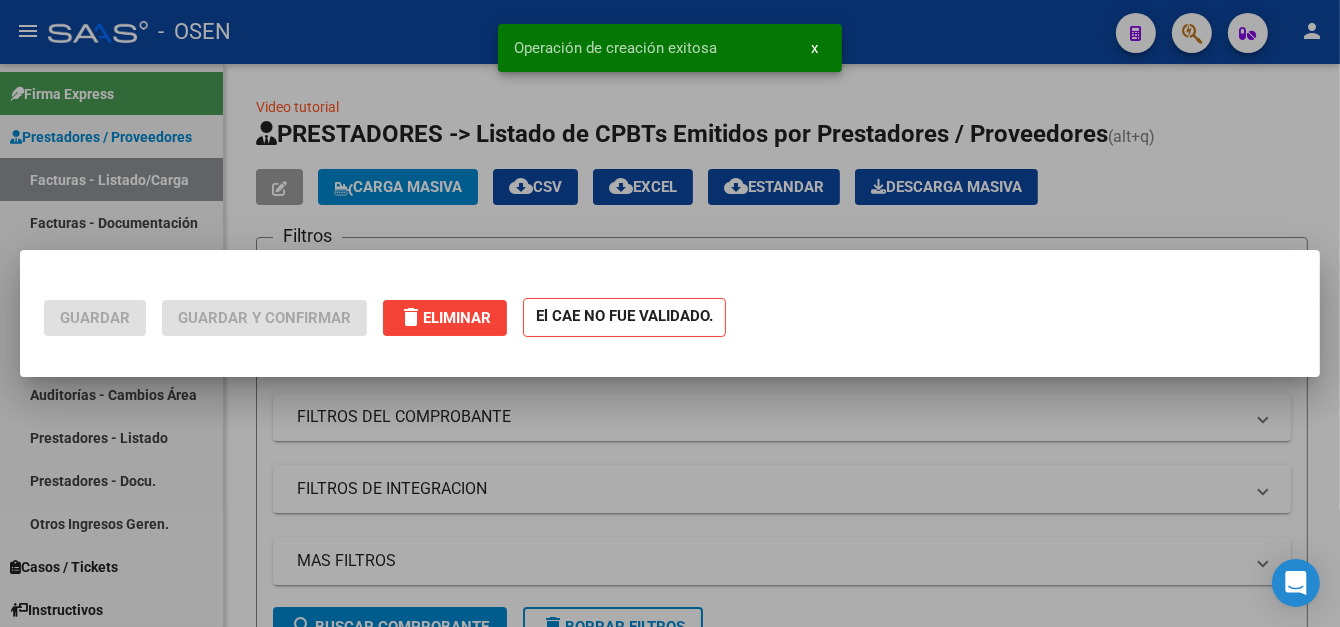 scroll, scrollTop: 0, scrollLeft: 0, axis: both 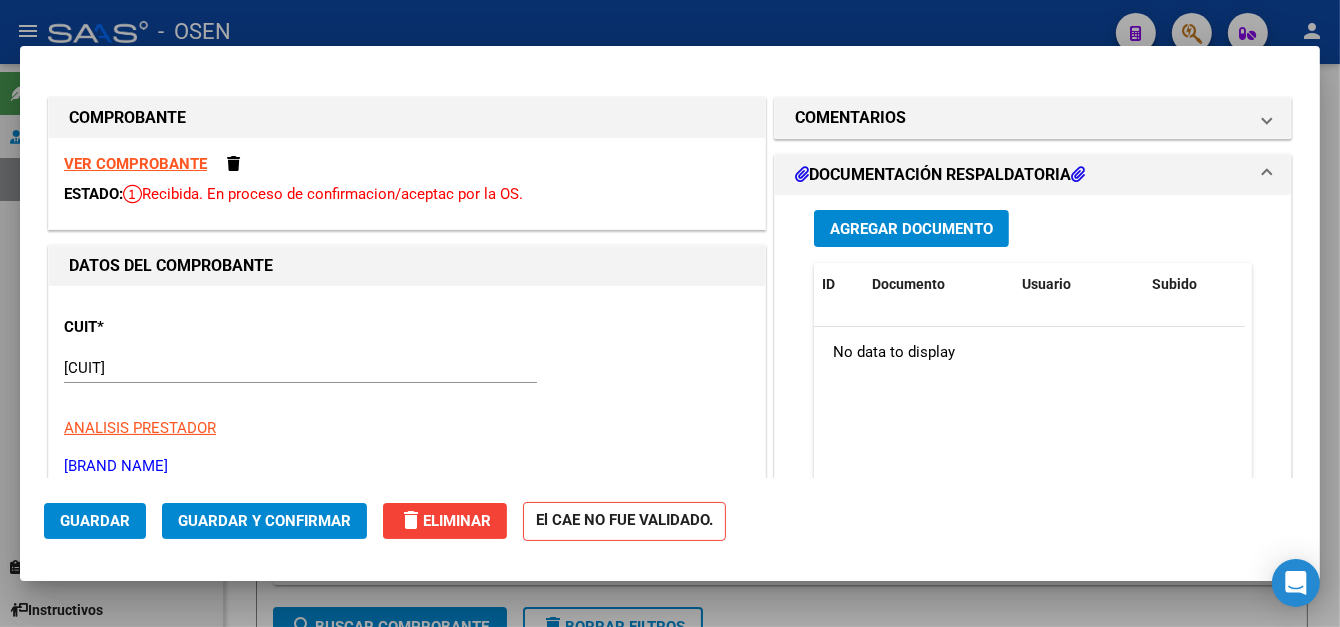 click on "Guardar" 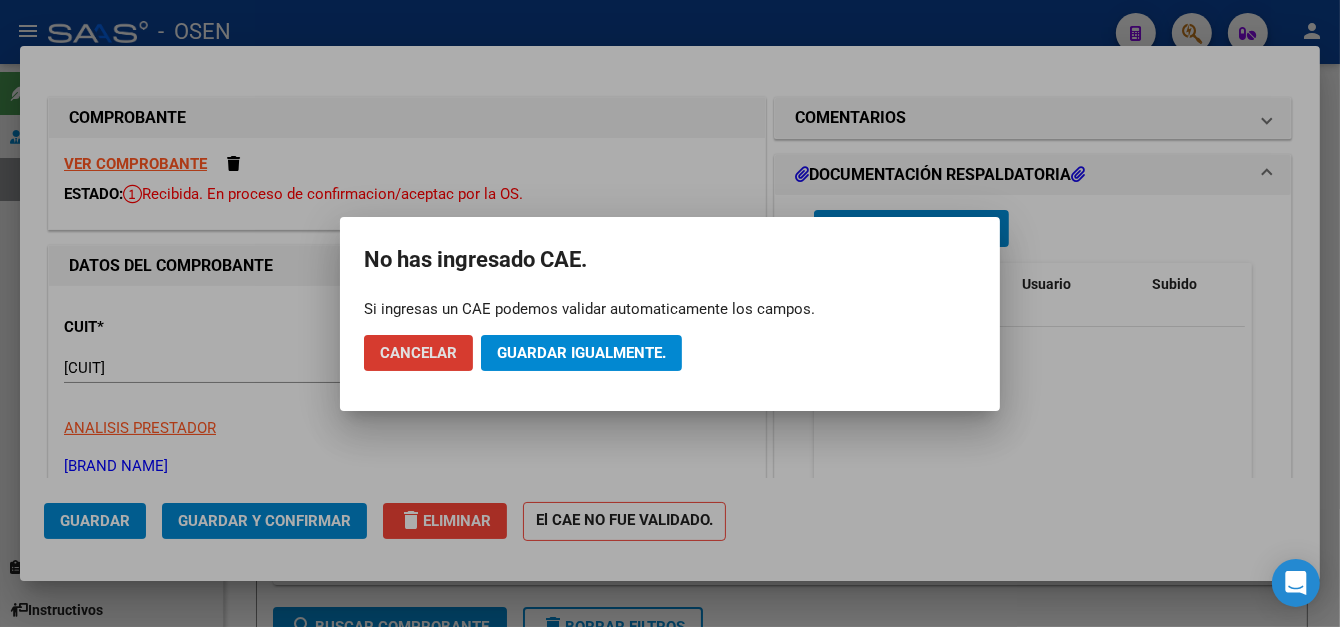 click on "Guardar igualmente." 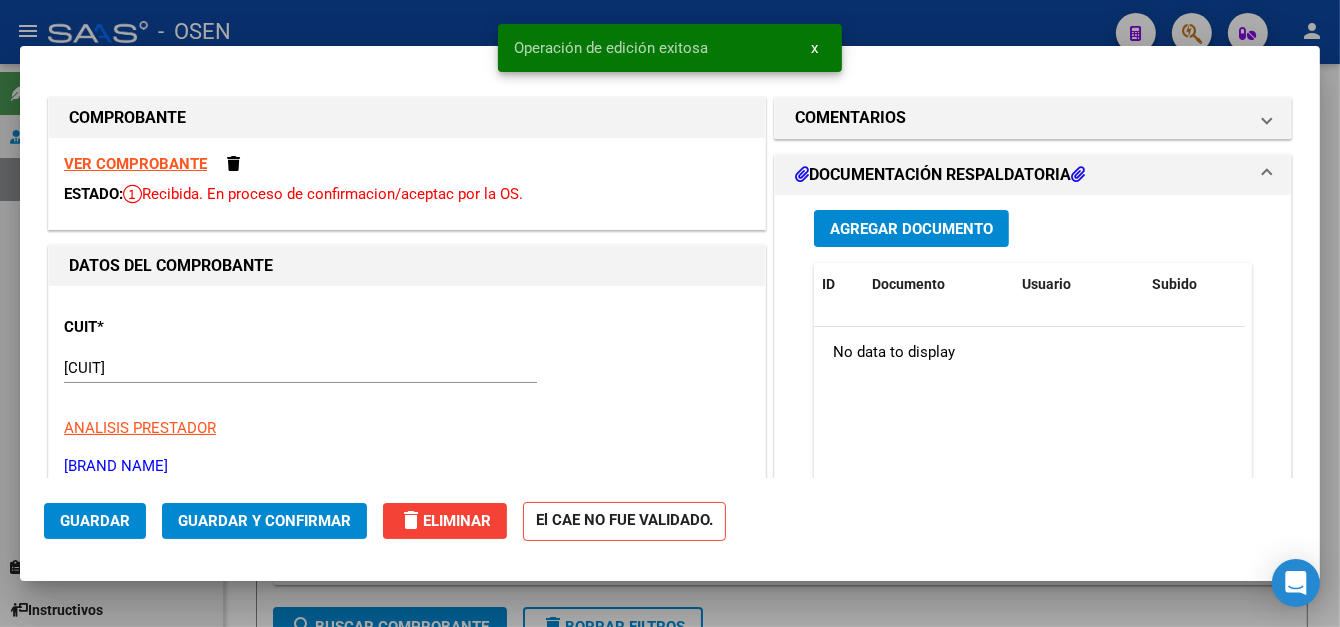 click at bounding box center (670, 313) 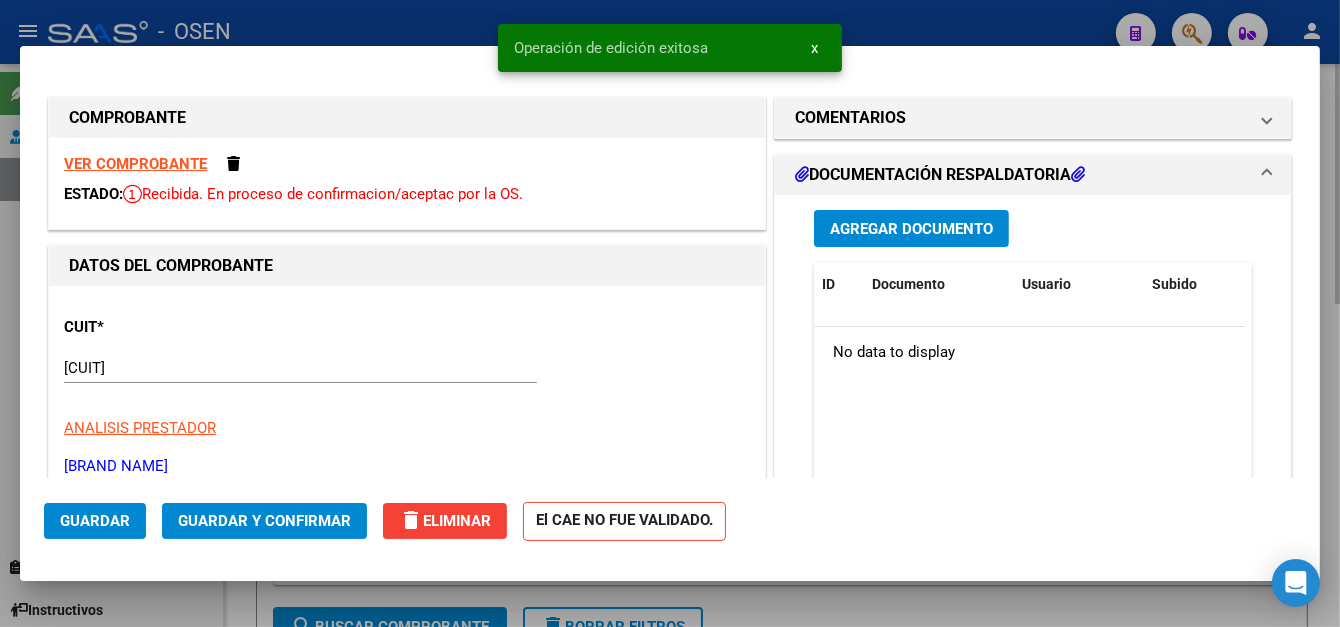 type 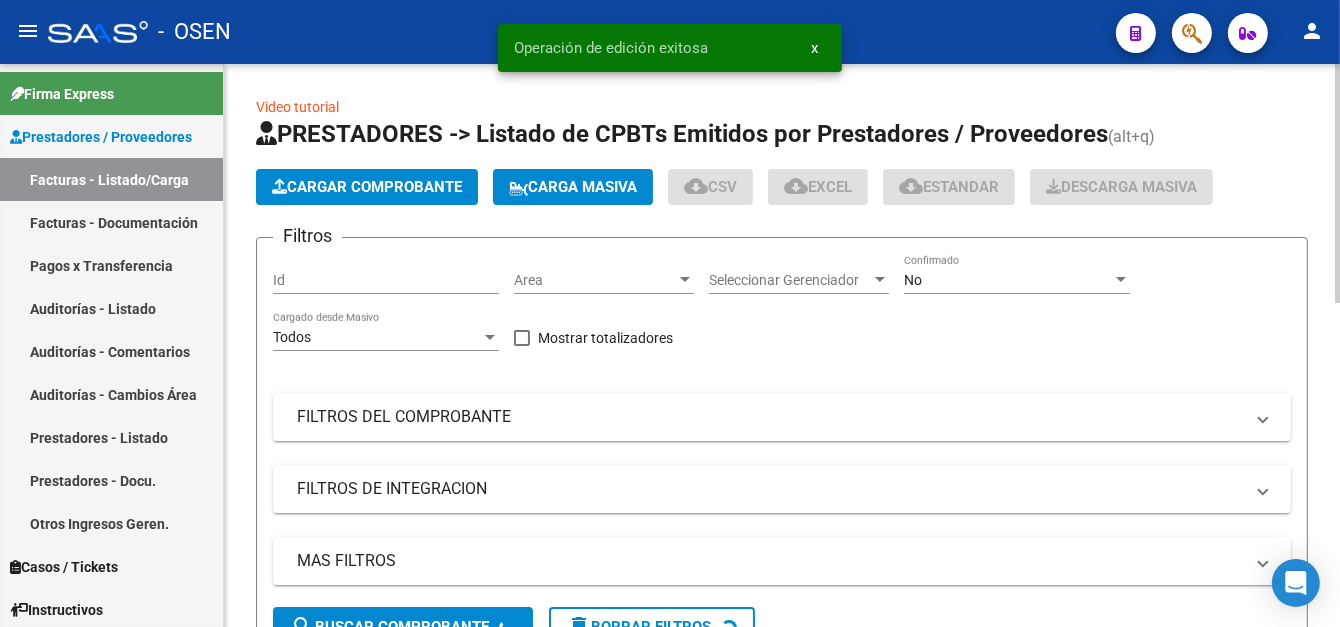click on "Cargar Comprobante" 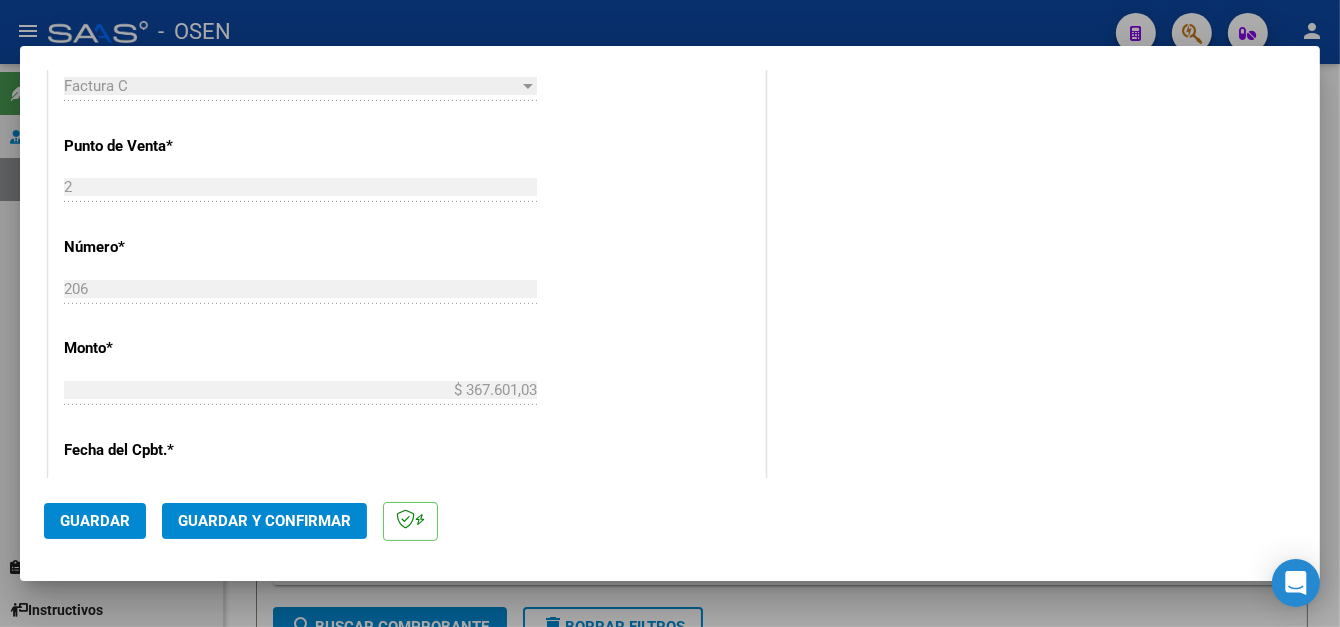 scroll, scrollTop: 900, scrollLeft: 0, axis: vertical 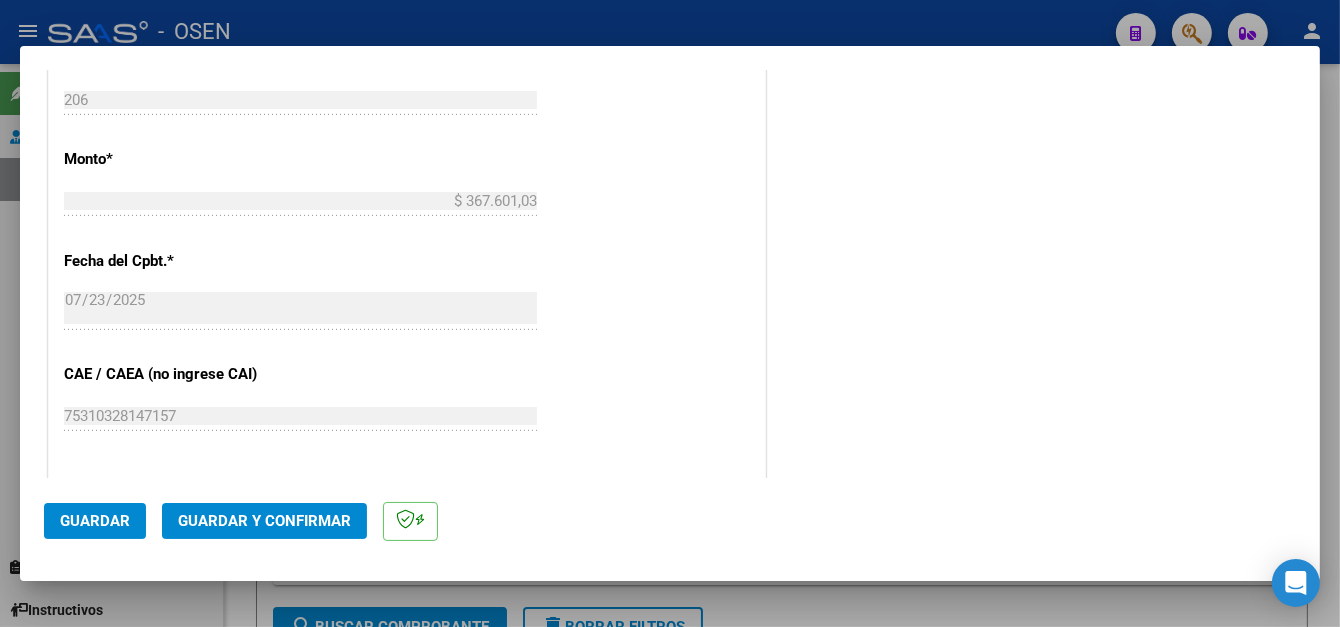drag, startPoint x: 71, startPoint y: 520, endPoint x: 71, endPoint y: 490, distance: 30 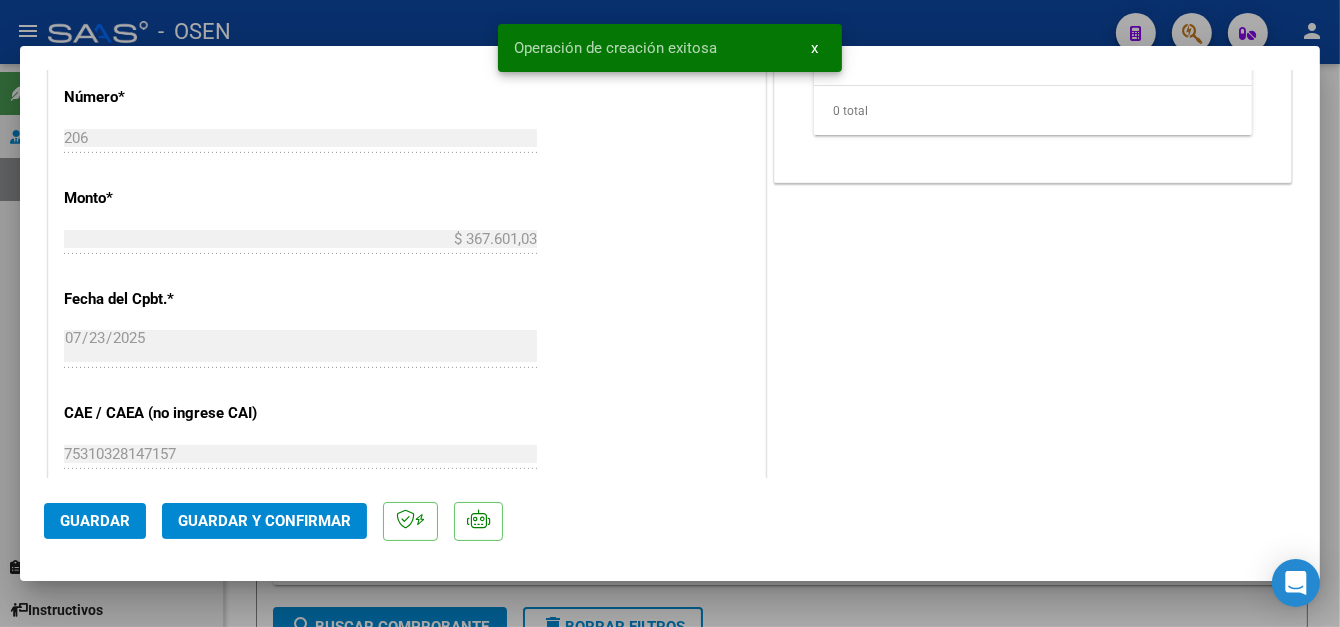 scroll, scrollTop: 1400, scrollLeft: 0, axis: vertical 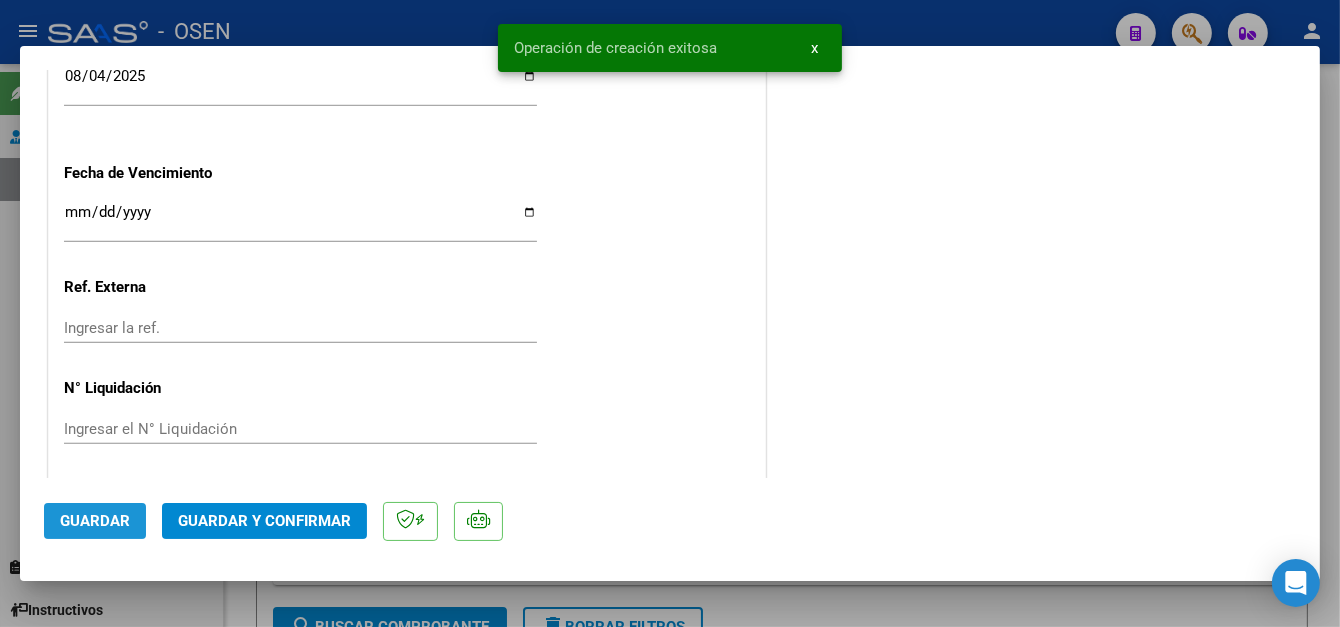 drag, startPoint x: 108, startPoint y: 511, endPoint x: 138, endPoint y: 462, distance: 57.45433 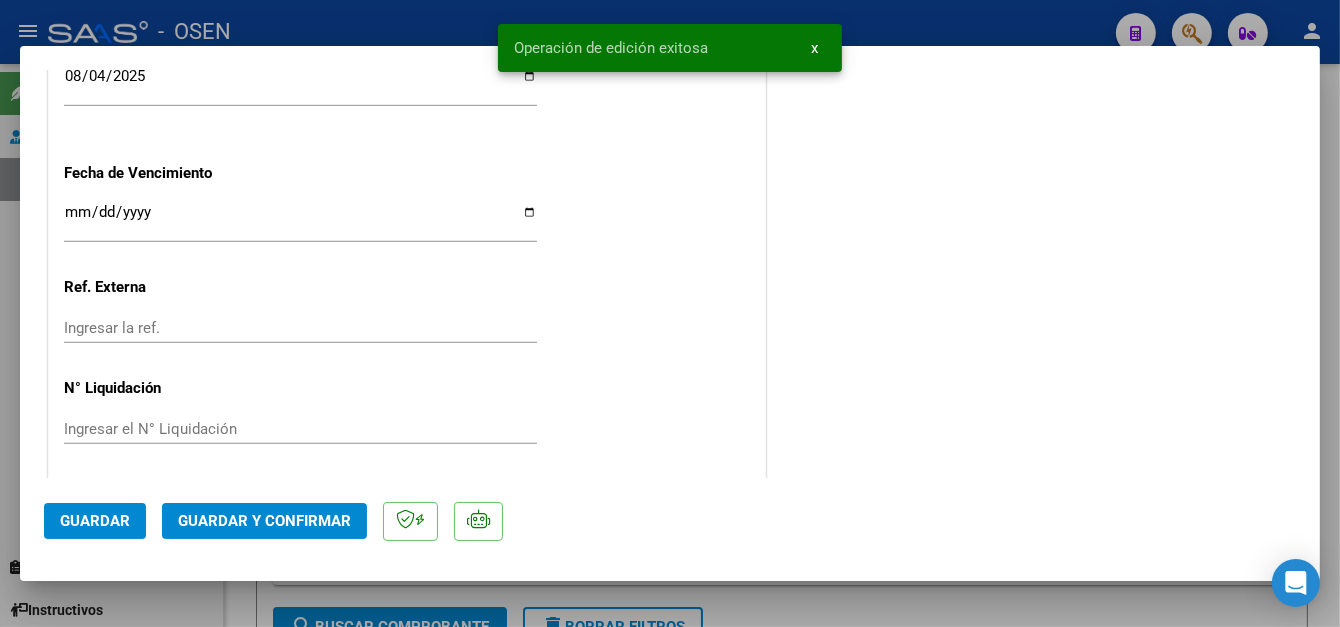 click at bounding box center (670, 313) 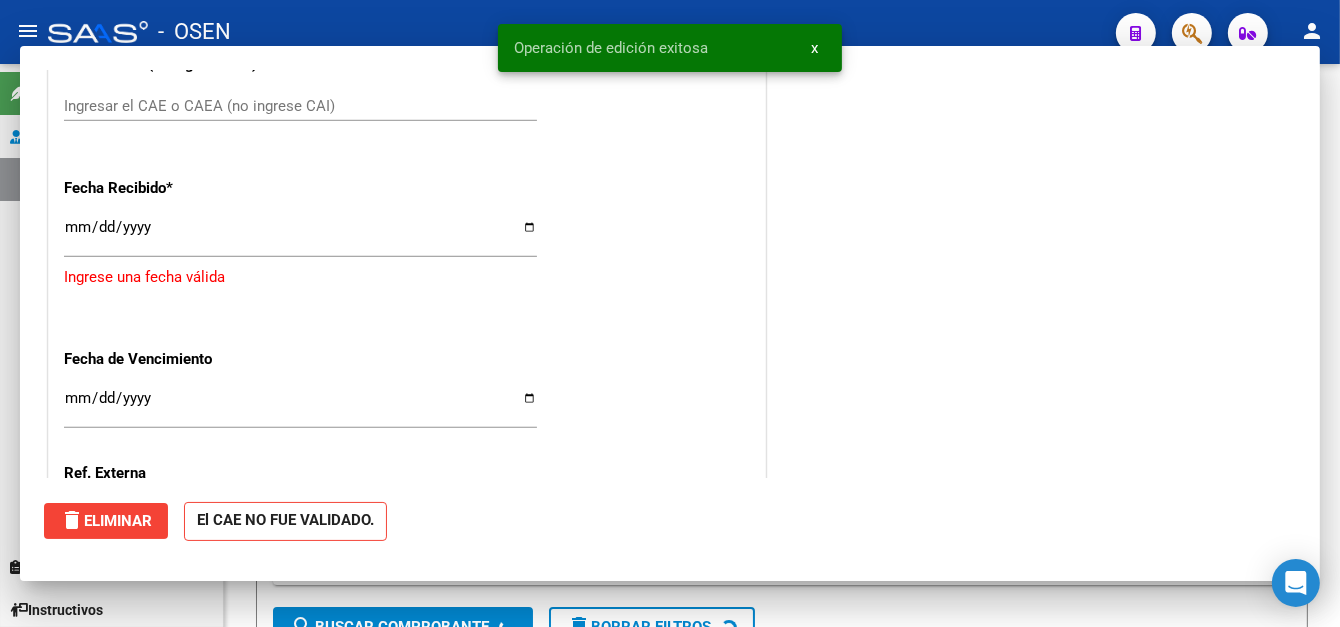scroll, scrollTop: 1551, scrollLeft: 0, axis: vertical 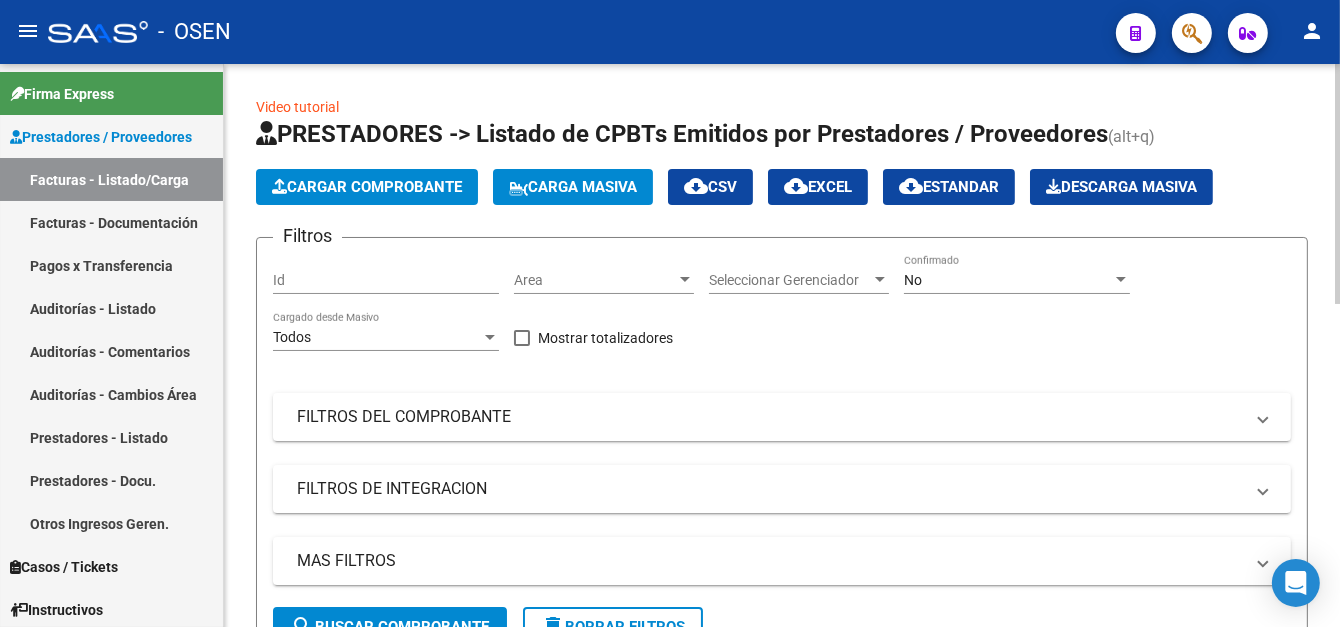 click on "Prestaciones Sin Recupero Filtros Id Area Area Seleccionar Gerenciador Seleccionar Gerenciador No Confirmado Todos Cargado desde Masivo  Mostrar totalizadores   FILTROS DEL COMPROBANTE  Comprobante Tipo Comprobante Tipo Start date – End date Fec. Comprobante Desde / Hasta Días Emisión Desde(cant. días) Días Emisión Hasta(cant. días) CUIT / Razón Social Pto. Venta Nro. Comprobante Código SSS CAE Válido CAE Válido Todos Cargado Módulo Hosp. Todos Tiene facturacion Apócrifa Hospital Refes  FILTROS DE INTEGRACION  Período De Prestación Campos del Archivo de Rendición Devuelto x SSS (dr_envio) Todos Rendido x SSS (dr_envio) Tipo de Registro Tipo de Registro Período Presentación Período Presentación Campos del Legajo Asociado (preaprobación) Afiliado Legajo (cuil/nombre) Todos Solo facturas preaprobadas Todos –" 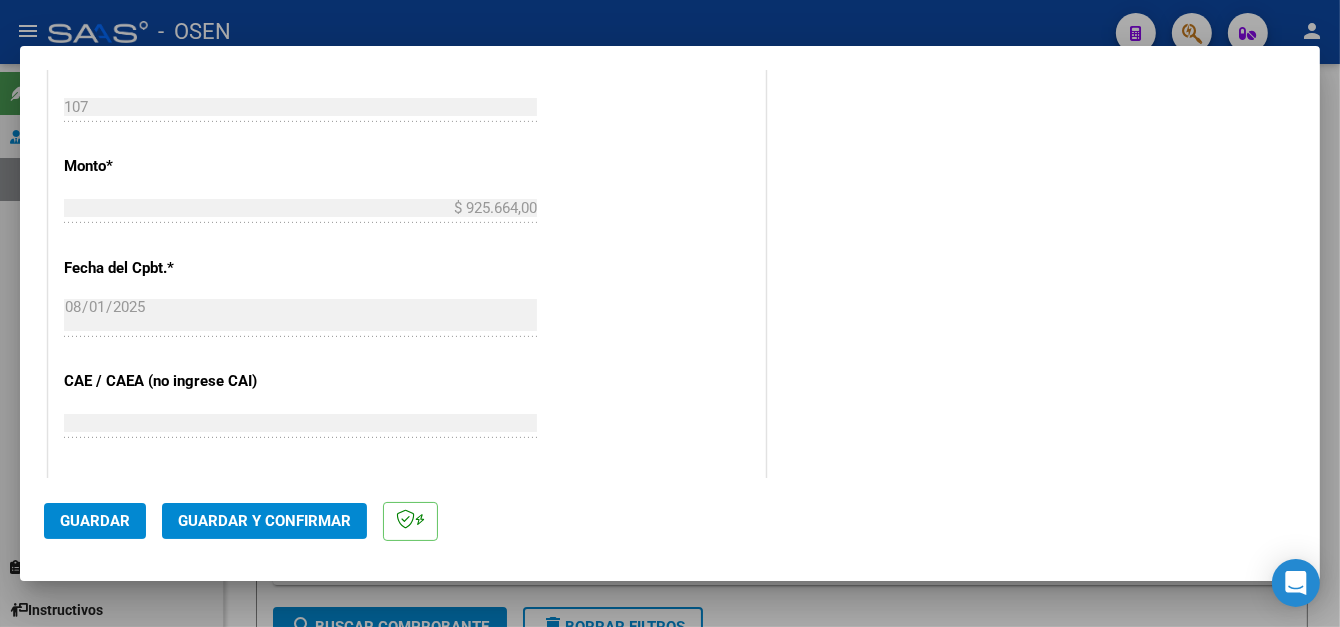 scroll, scrollTop: 900, scrollLeft: 0, axis: vertical 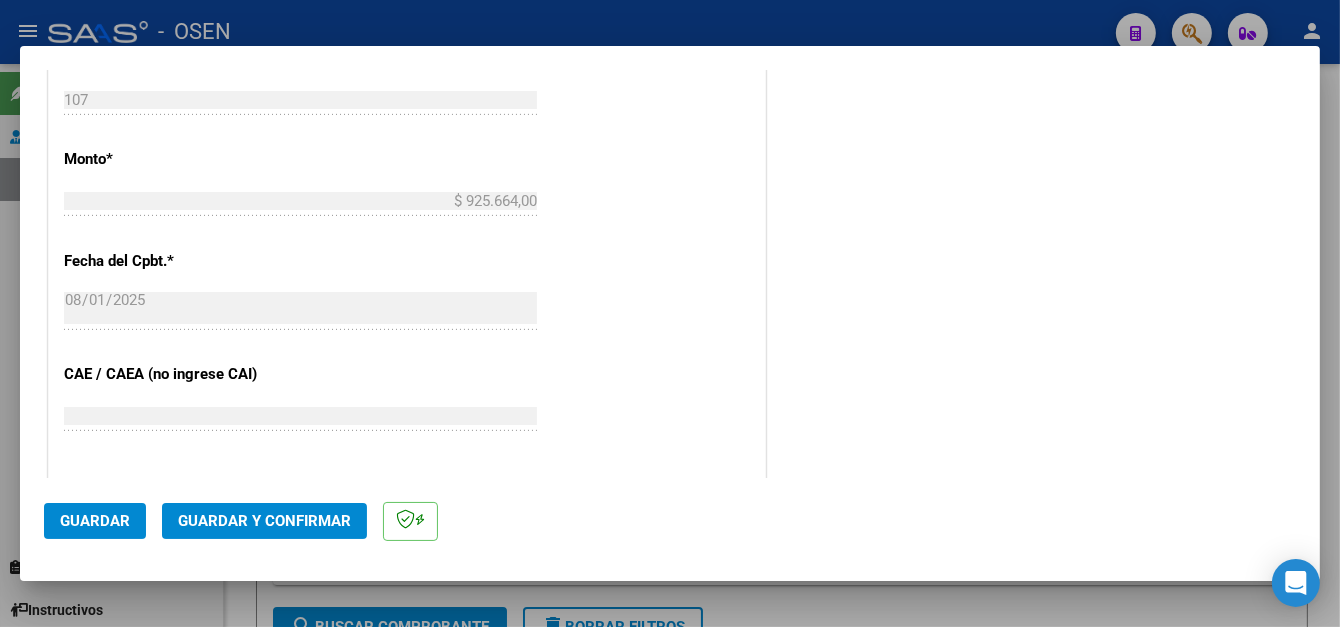 click on "Guardar" 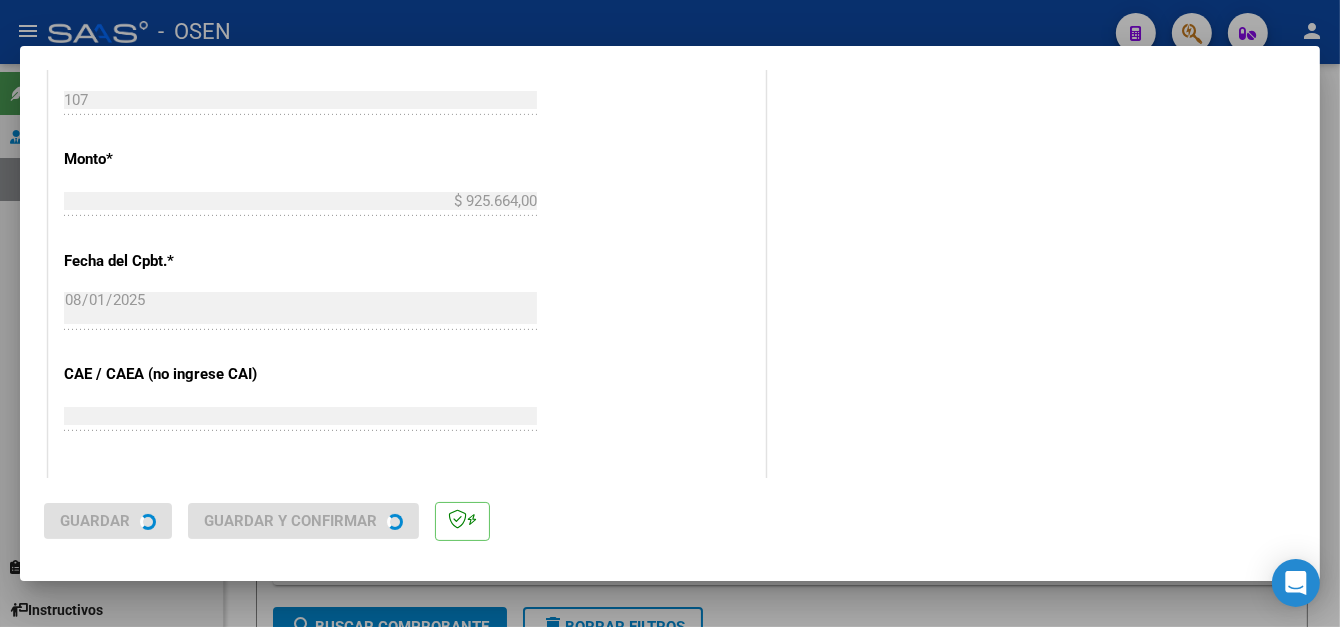 scroll, scrollTop: 0, scrollLeft: 0, axis: both 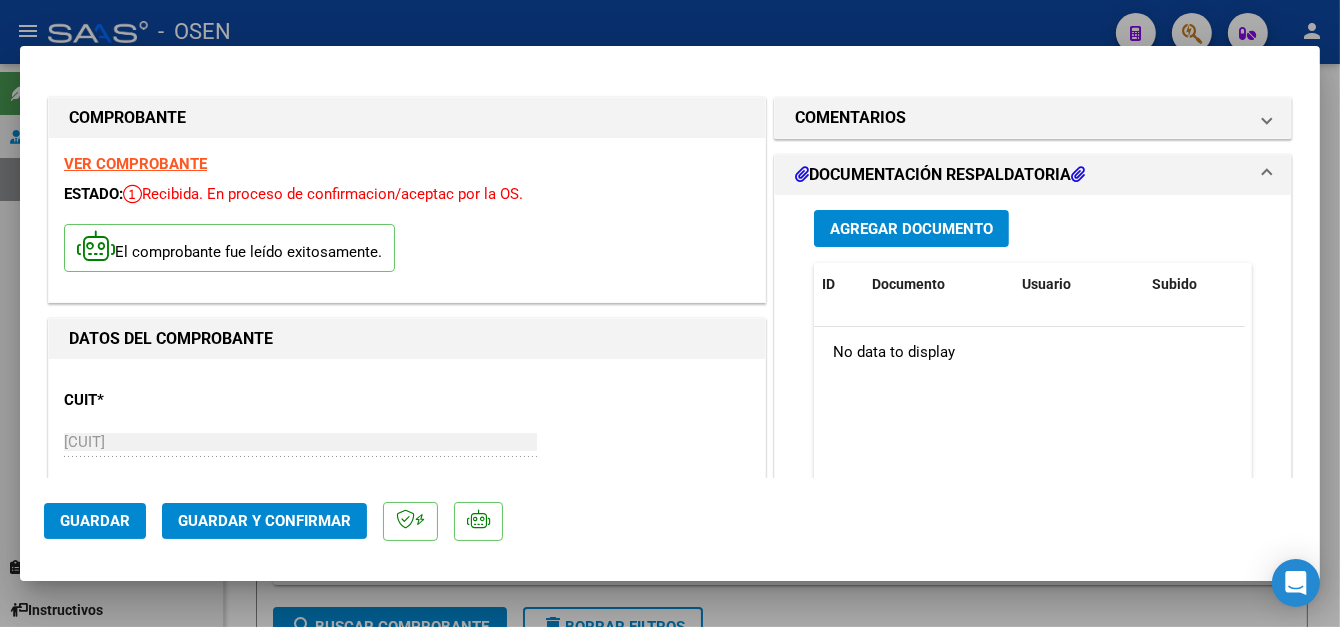 click on "COMPROBANTE VER COMPROBANTE       ESTADO:   Recibida. En proceso de confirmacion/aceptac por la OS.     El comprobante fue leído exitosamente.  DATOS DEL COMPROBANTE CUIT  *   [NUMBER] Ingresar CUIT  ANALISIS PRESTADOR  [LAST] [LAST]  ARCA Padrón ARCA Padrón  Area destinado * Centro Médico Seleccionar Area  Facturado por orden de  Seleccionar Gerenciador Seleccionar Gerenciador  Comprobante Tipo * Factura C Seleccionar Tipo Punto de Venta  *   [NUMBER] Ingresar el Nro.  Número  *   [NUMBER] Ingresar el Nro.  Monto  *   $ [AMOUNT] Ingresar el monto  Fecha del Cpbt.  *   [DATE] Ingresar la fecha  CAE / CAEA (no ingrese CAI)    [NUMBER] Ingresar el CAE o CAEA (no ingrese CAI)  Fecha Recibido  *   [DATE] Ingresar la fecha  Fecha de Vencimiento    Ingresar la fecha  Ref. Externa    Ingresar la ref.  N° Liquidación    Ingresar el N° Liquidación  COMENTARIOS Comentarios De la Obra Social: Comentarios de la Obra Social (no visibles para el prestador/gerenciador): Agregar Documento ID  [NUMBER]" at bounding box center (670, 313) 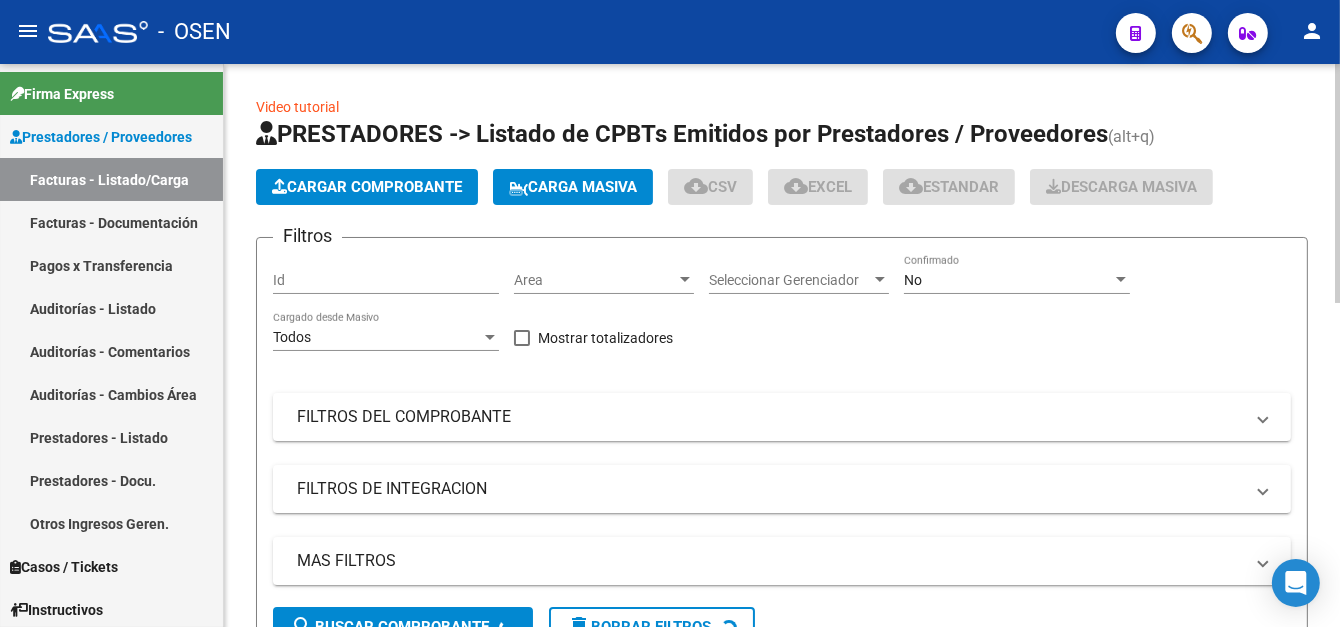 click on "Cargar Comprobante" 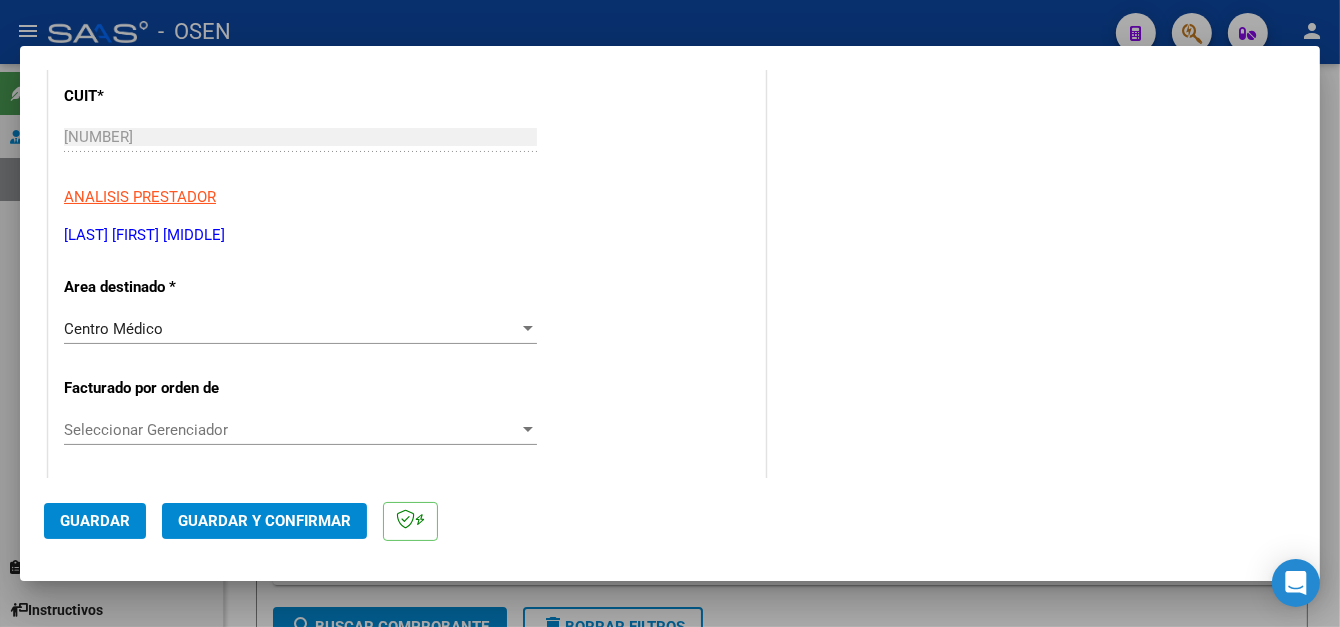 scroll, scrollTop: 300, scrollLeft: 0, axis: vertical 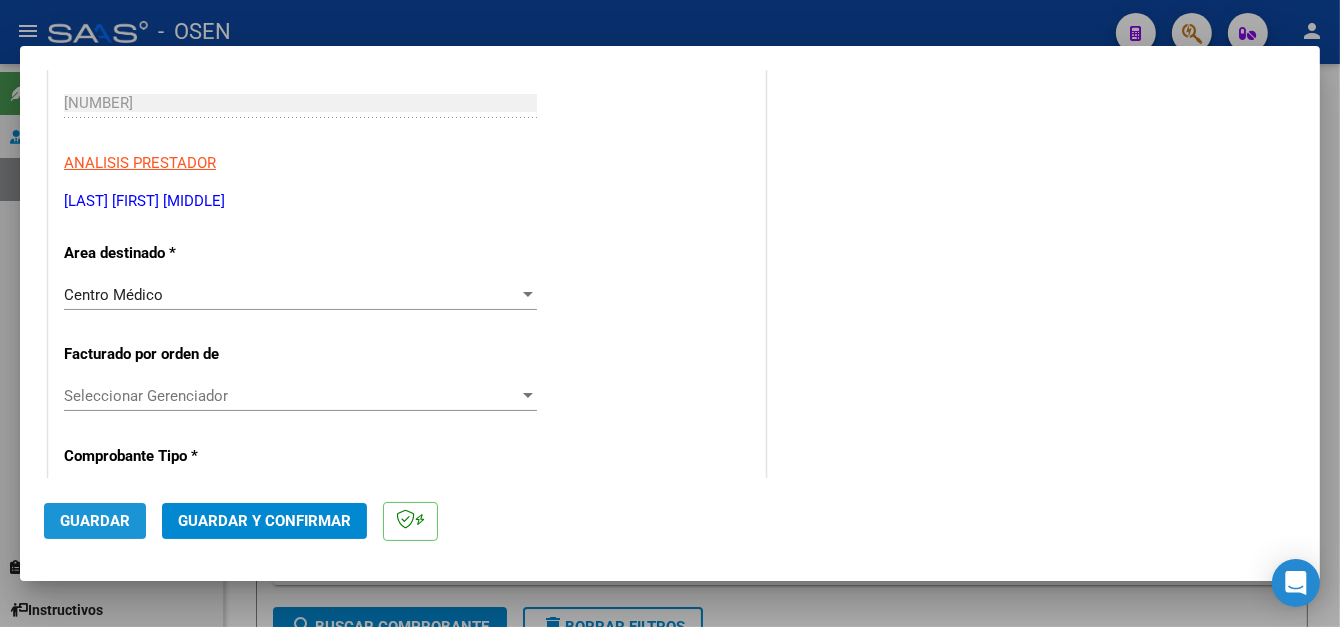 click on "Guardar" 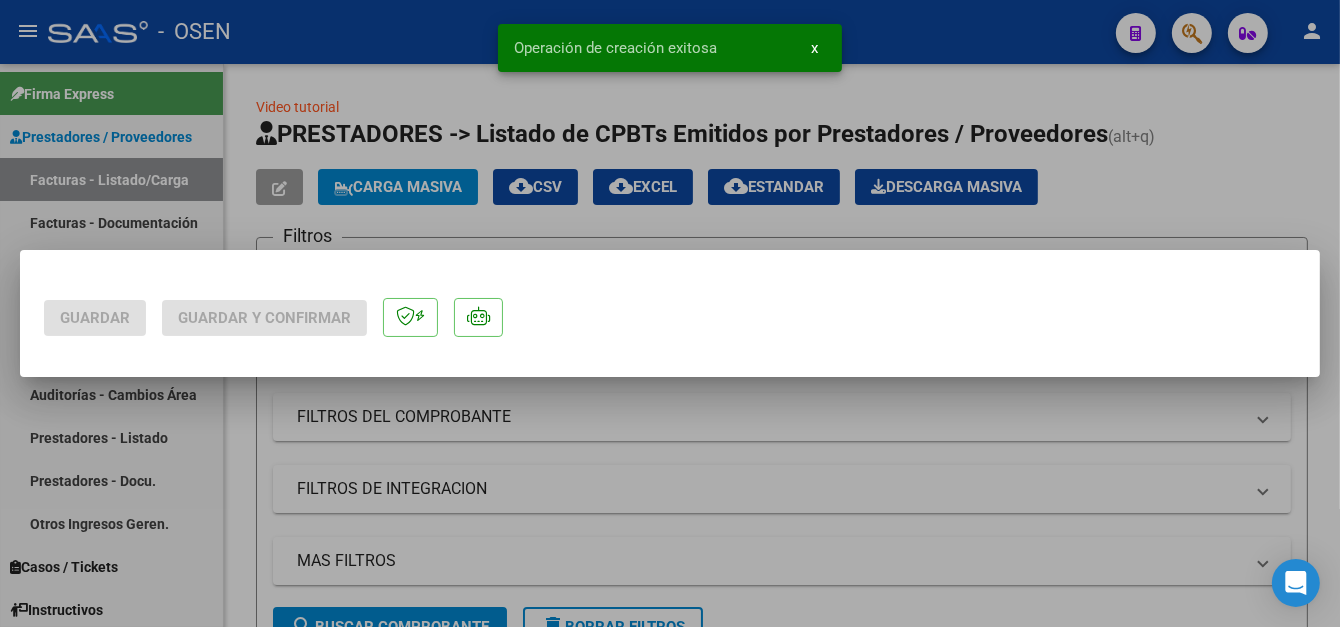 scroll, scrollTop: 0, scrollLeft: 0, axis: both 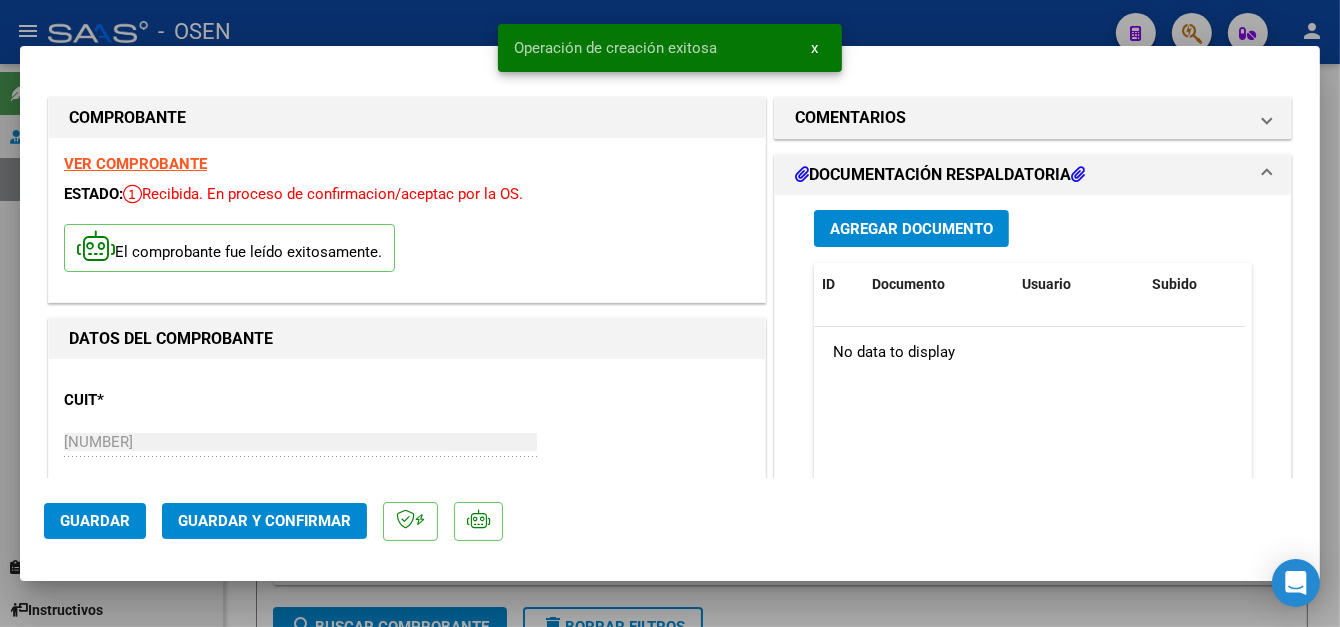 click at bounding box center [670, 313] 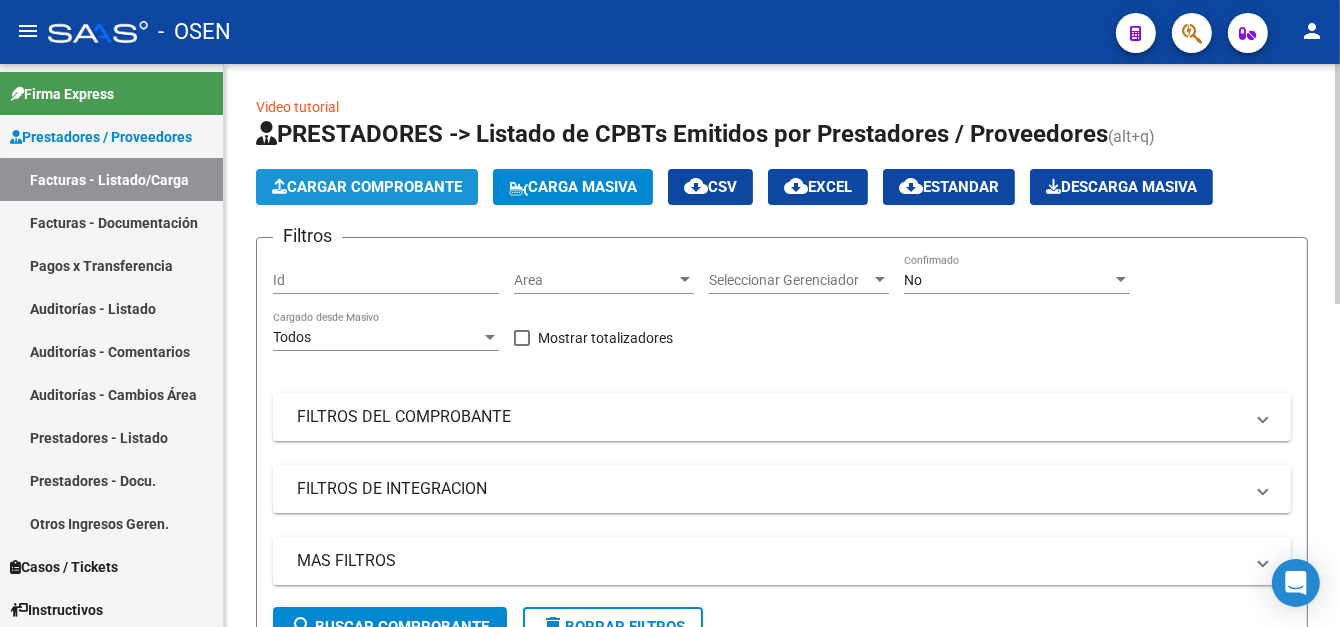 click on "Cargar Comprobante" 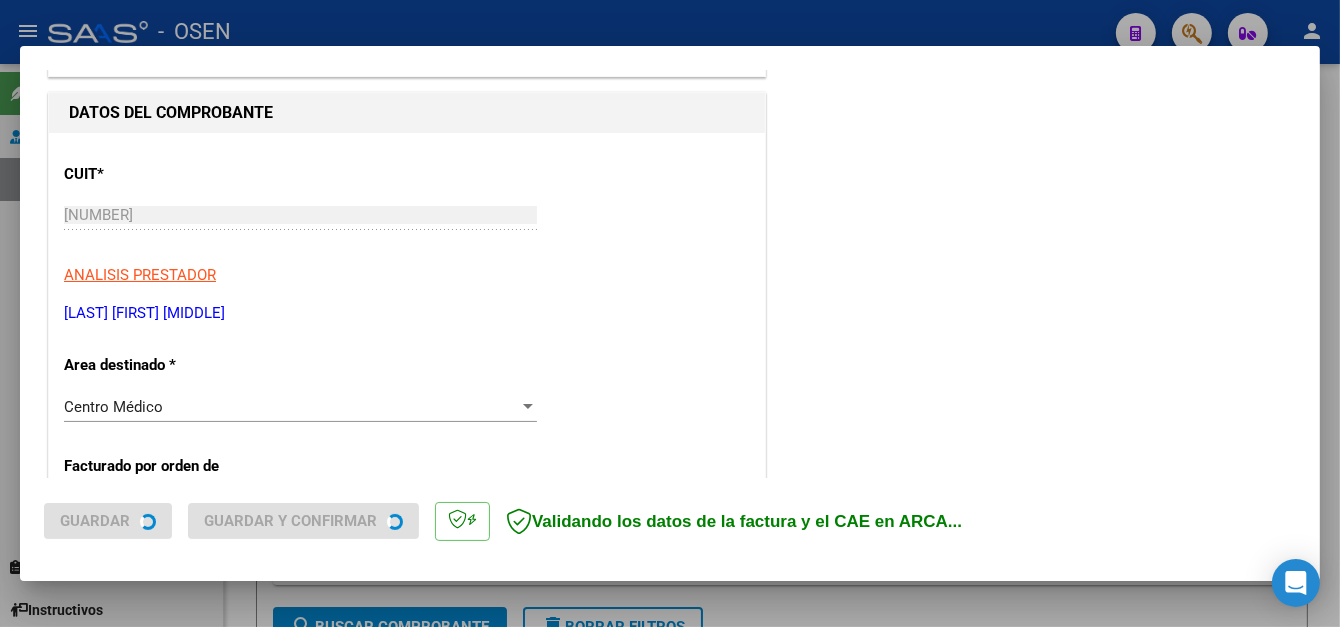 scroll, scrollTop: 300, scrollLeft: 0, axis: vertical 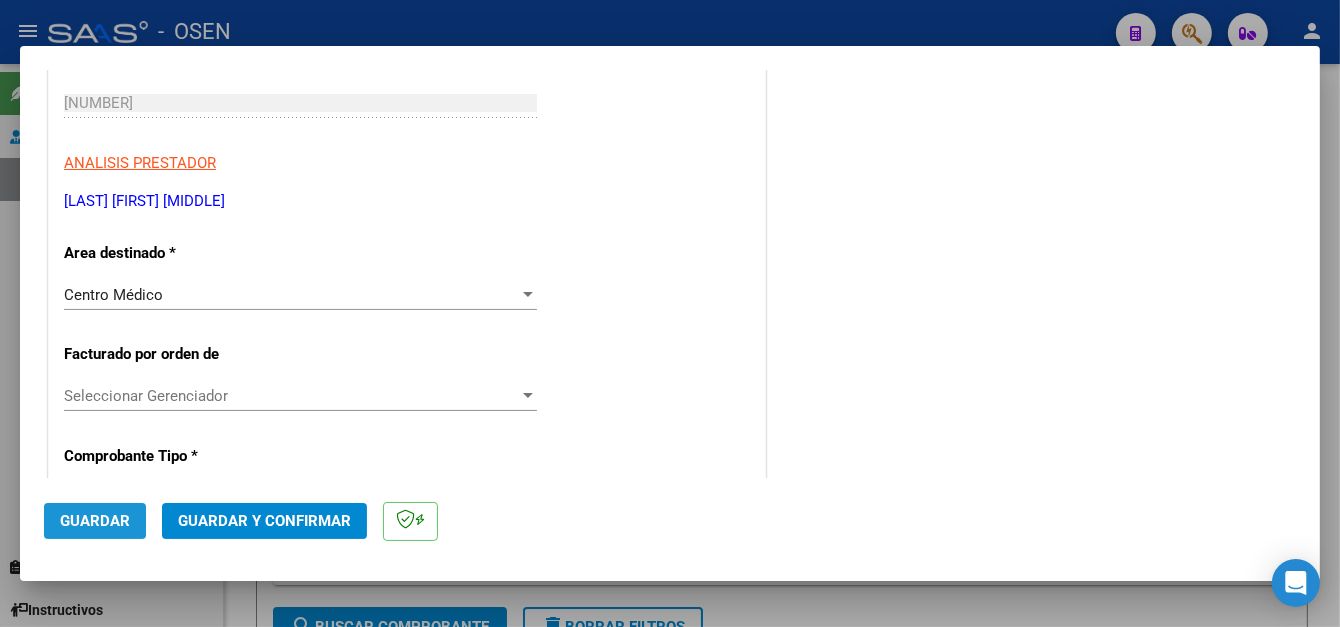 click on "Guardar" 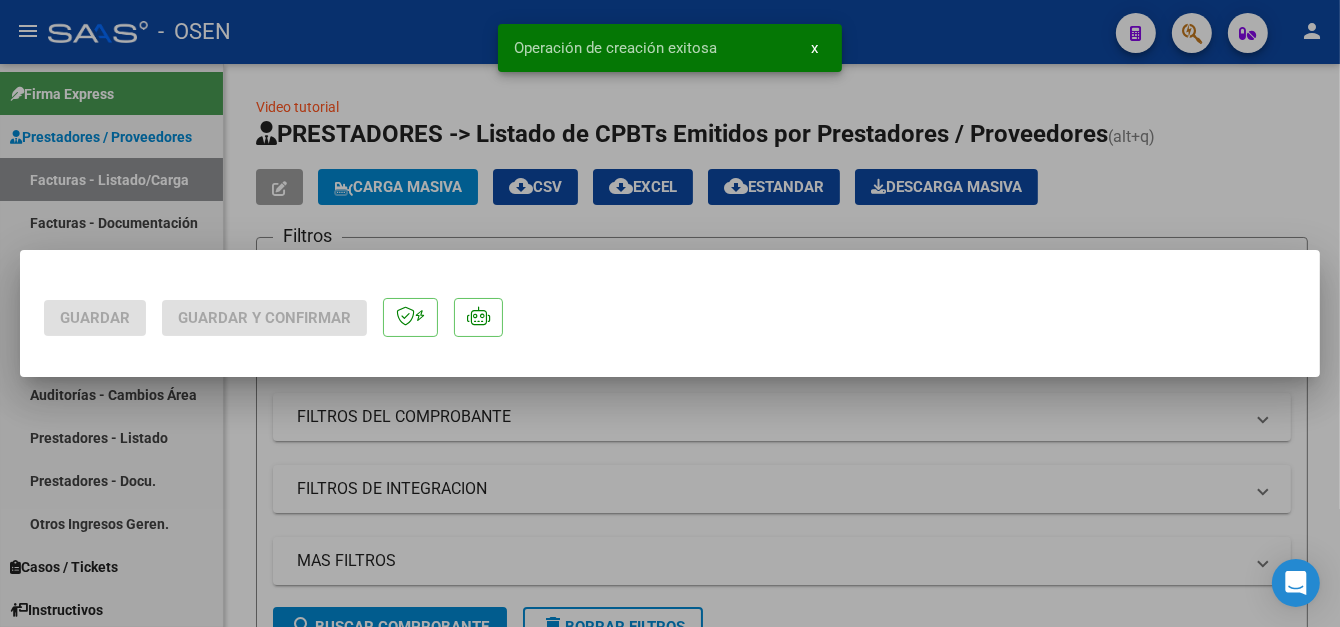 scroll, scrollTop: 0, scrollLeft: 0, axis: both 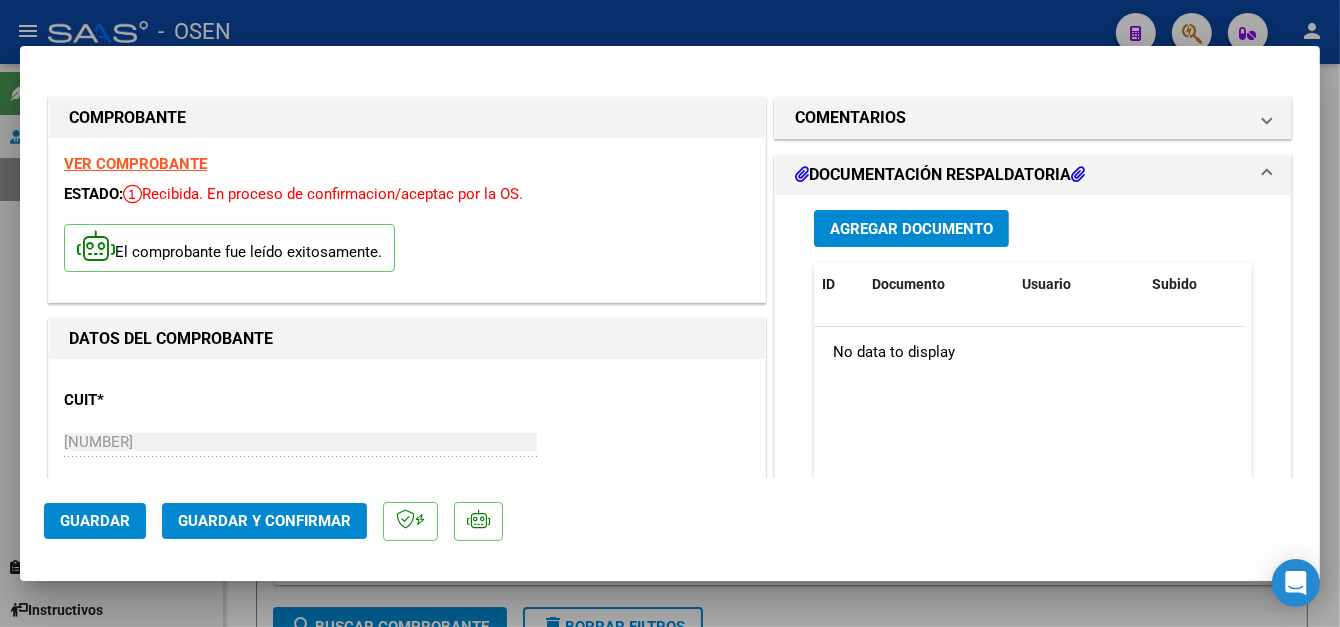 click on "Guardar" 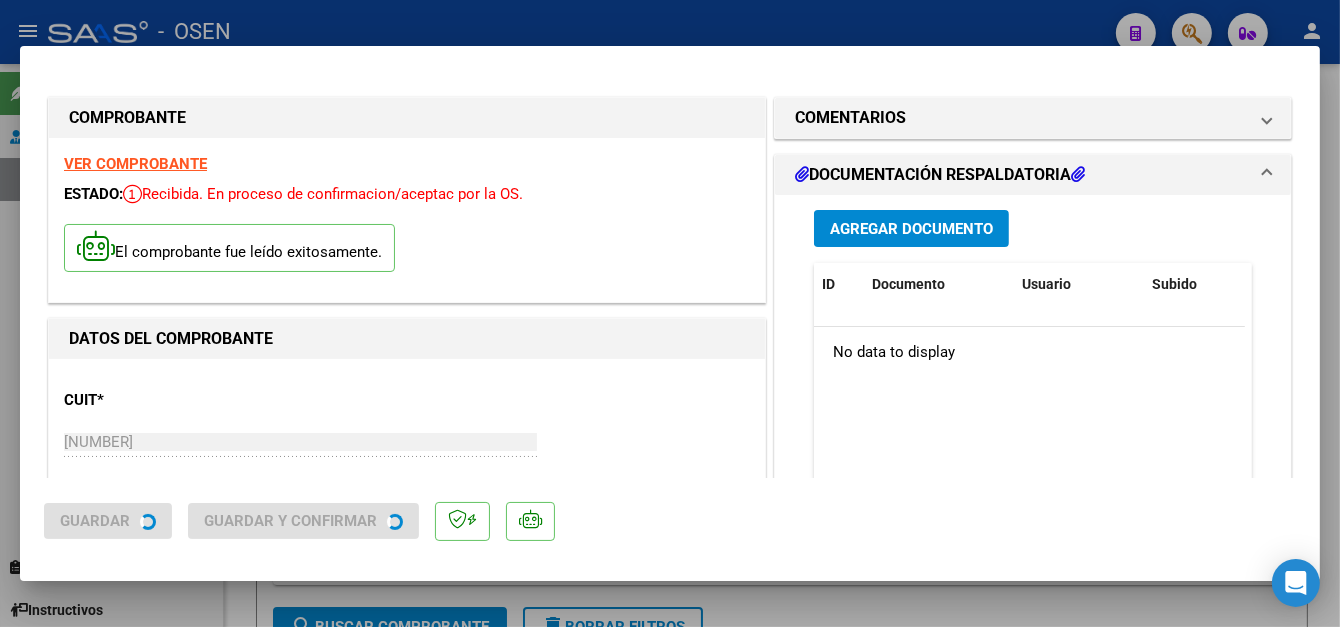 click at bounding box center (670, 313) 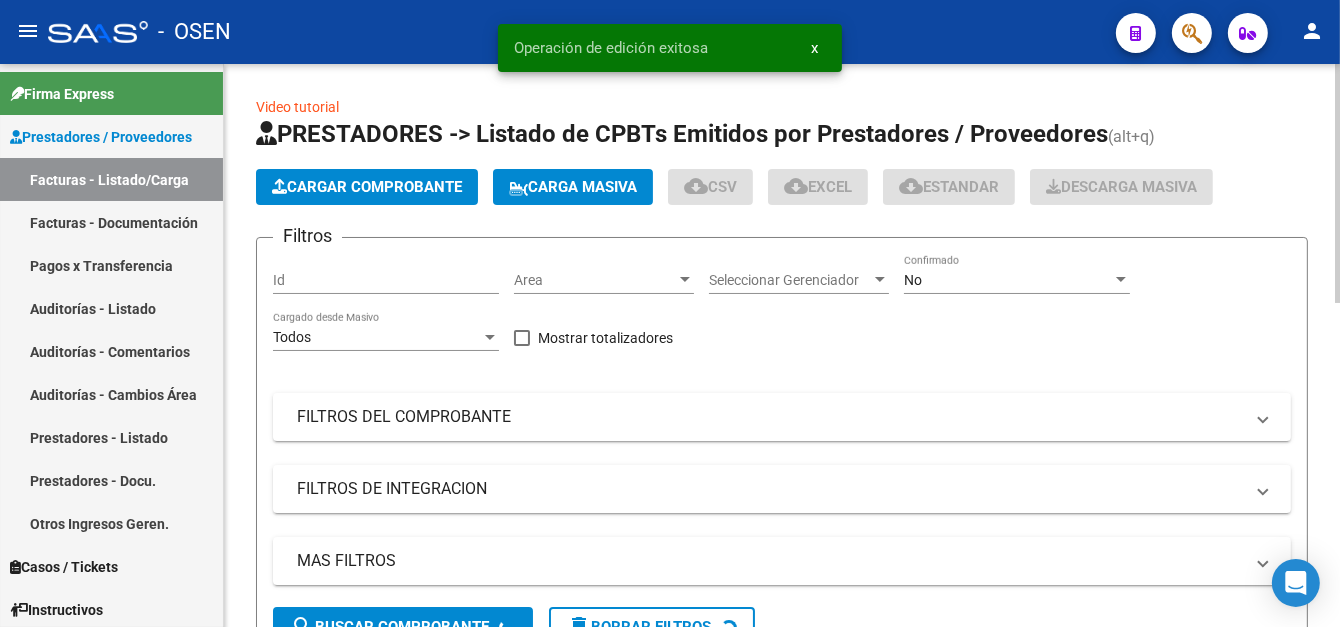 click on "Prestaciones Sin Recupero Filtros Id Area Area Seleccionar Gerenciador Seleccionar Gerenciador No Confirmado Todos Cargado desde Masivo  Mostrar totalizadores   FILTROS DEL COMPROBANTE  Comprobante Tipo Comprobante Tipo Start date – End date Fec. Comprobante Desde / Hasta Días Emisión Desde(cant. días) Días Emisión Hasta(cant. días) CUIT / Razón Social Pto. Venta Nro. Comprobante Código SSS CAE Válido CAE Válido Todos Cargado Módulo Hosp. Todos Tiene facturacion Apócrifa Hospital Refes  FILTROS DE INTEGRACION  Período De Prestación Campos del Archivo de Rendición Devuelto x SSS (dr_envio) Todos Rendido x SSS (dr_envio) Tipo de Registro Tipo de Registro Período Presentación Período Presentación Campos del Legajo Asociado (preaprobación) Afiliado Legajo (cuil/nombre) Todos Solo facturas preaprobadas Todos –" 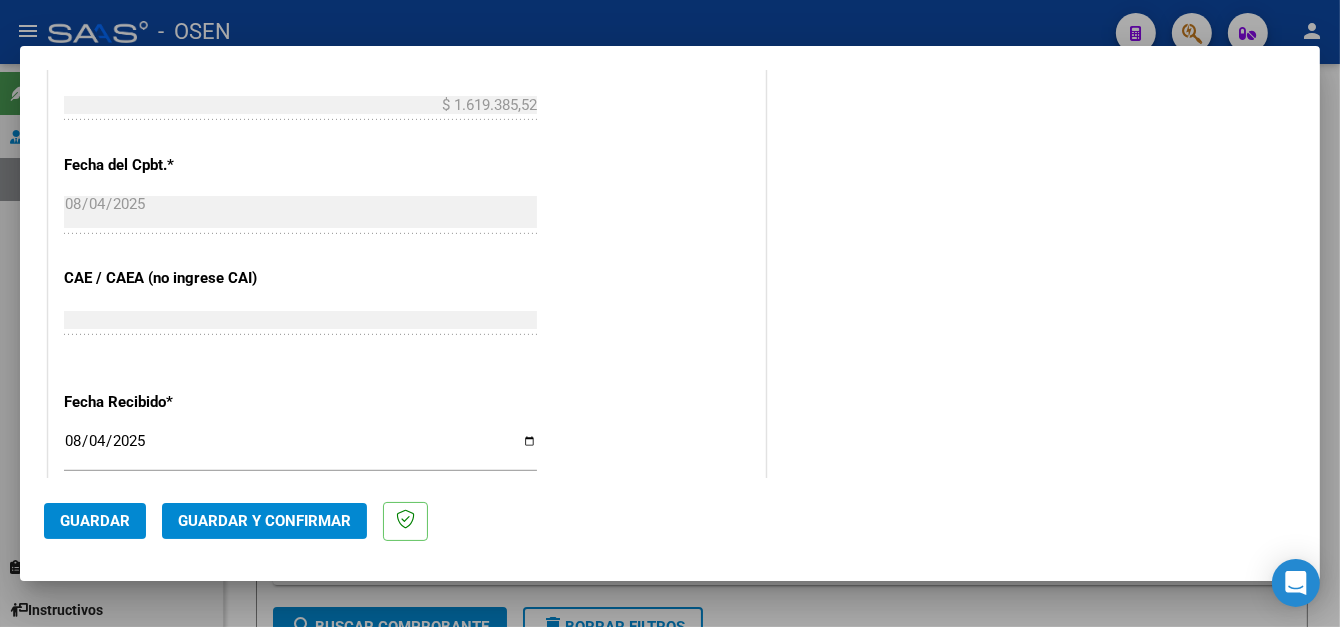 scroll, scrollTop: 1000, scrollLeft: 0, axis: vertical 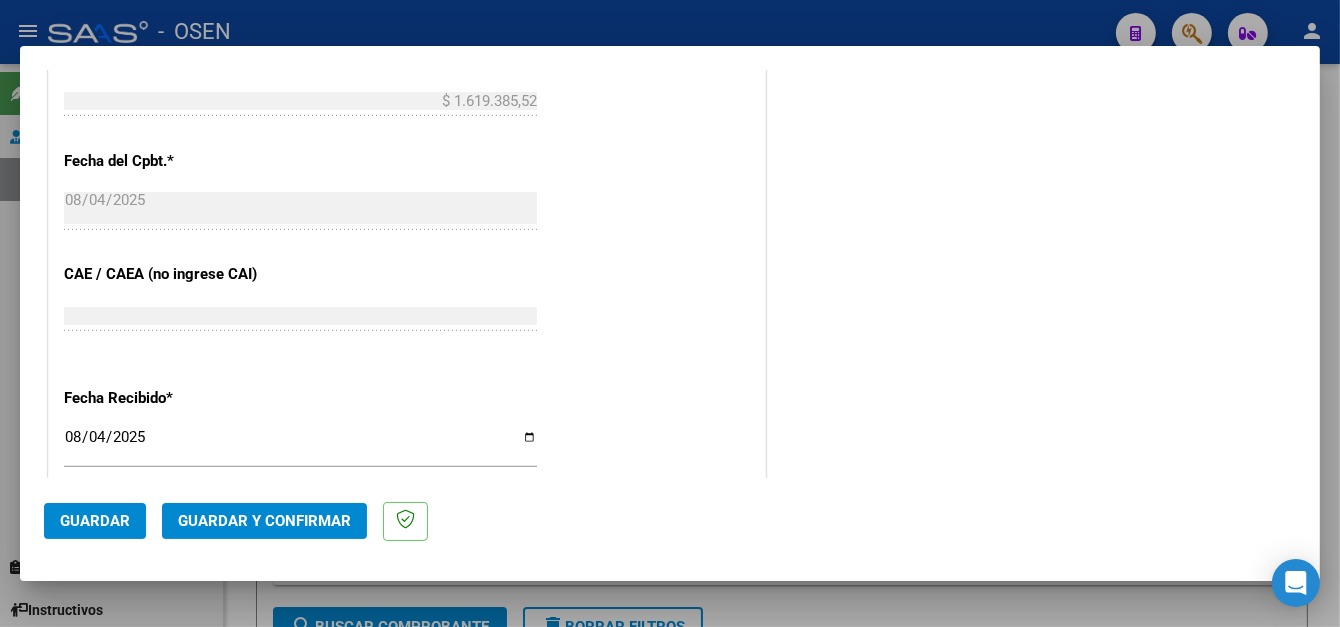 click on "Guardar" 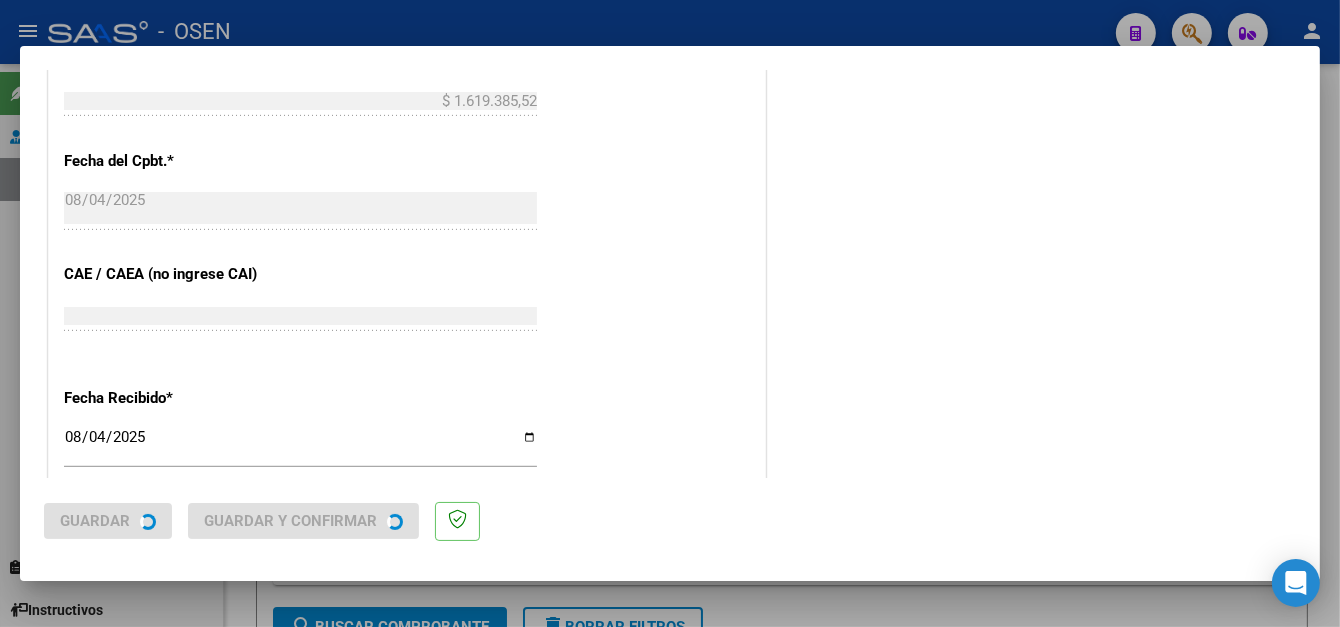 scroll, scrollTop: 0, scrollLeft: 0, axis: both 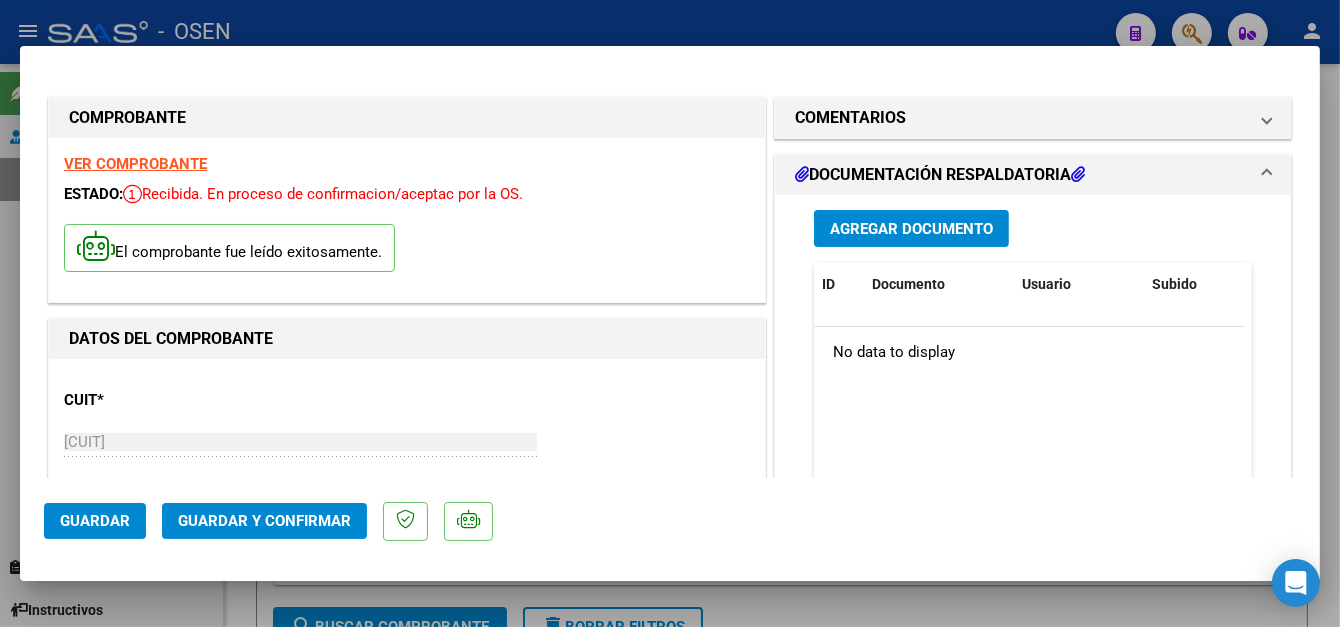 drag, startPoint x: 107, startPoint y: 522, endPoint x: 549, endPoint y: 305, distance: 492.39517 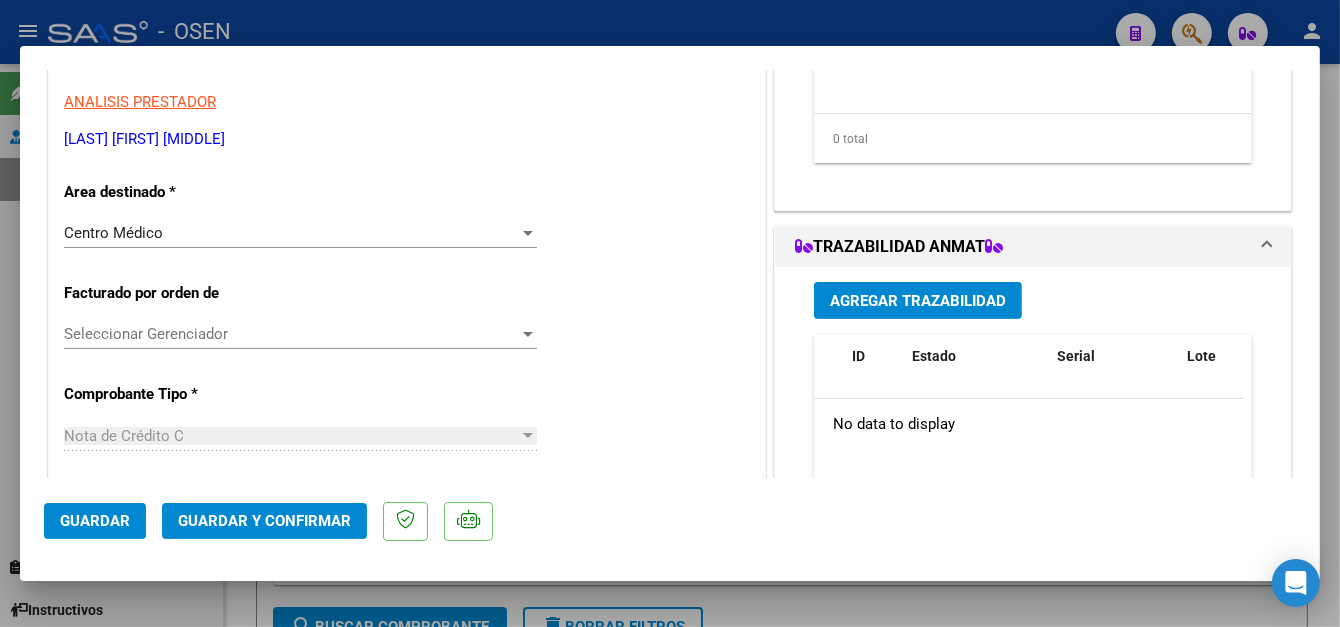 scroll, scrollTop: 500, scrollLeft: 0, axis: vertical 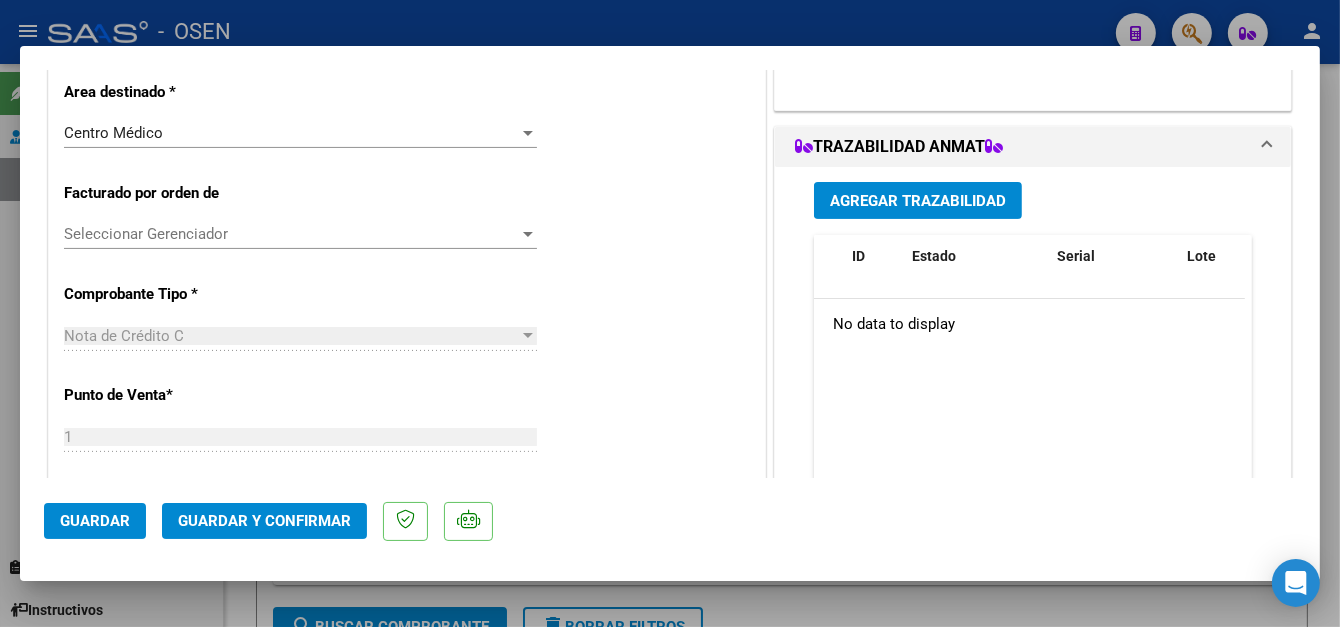 click at bounding box center (670, 313) 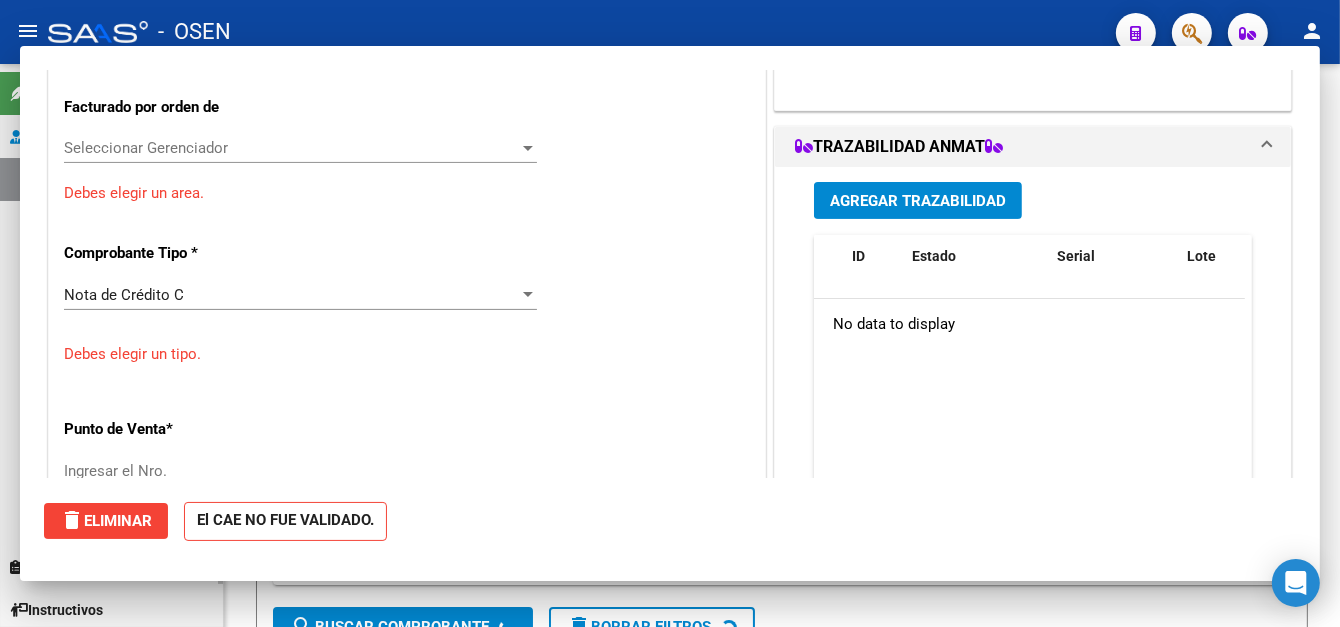 scroll, scrollTop: 0, scrollLeft: 0, axis: both 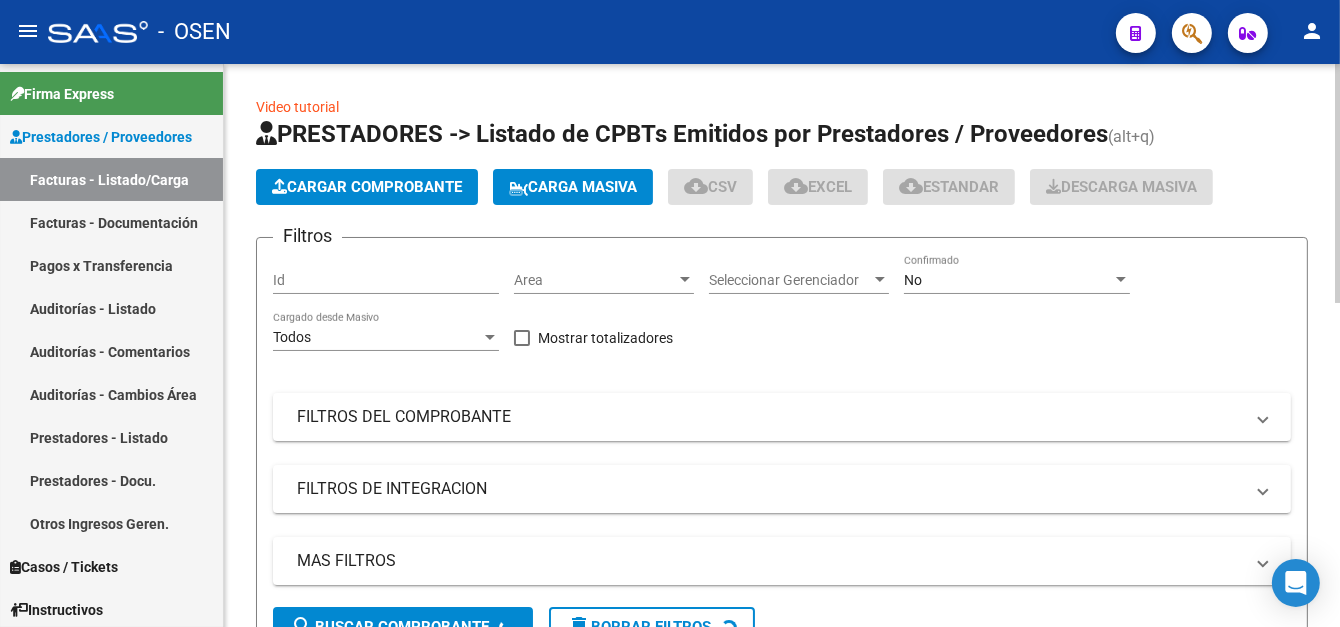 click on "Cargar Comprobante" 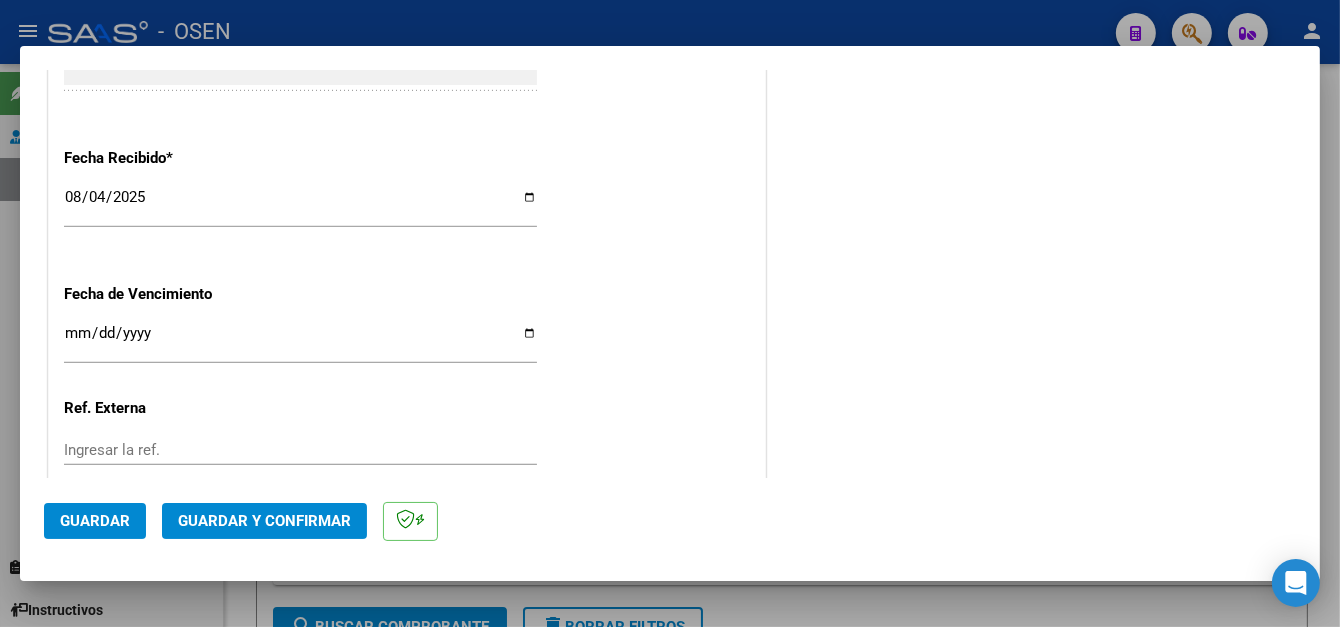 scroll, scrollTop: 1265, scrollLeft: 0, axis: vertical 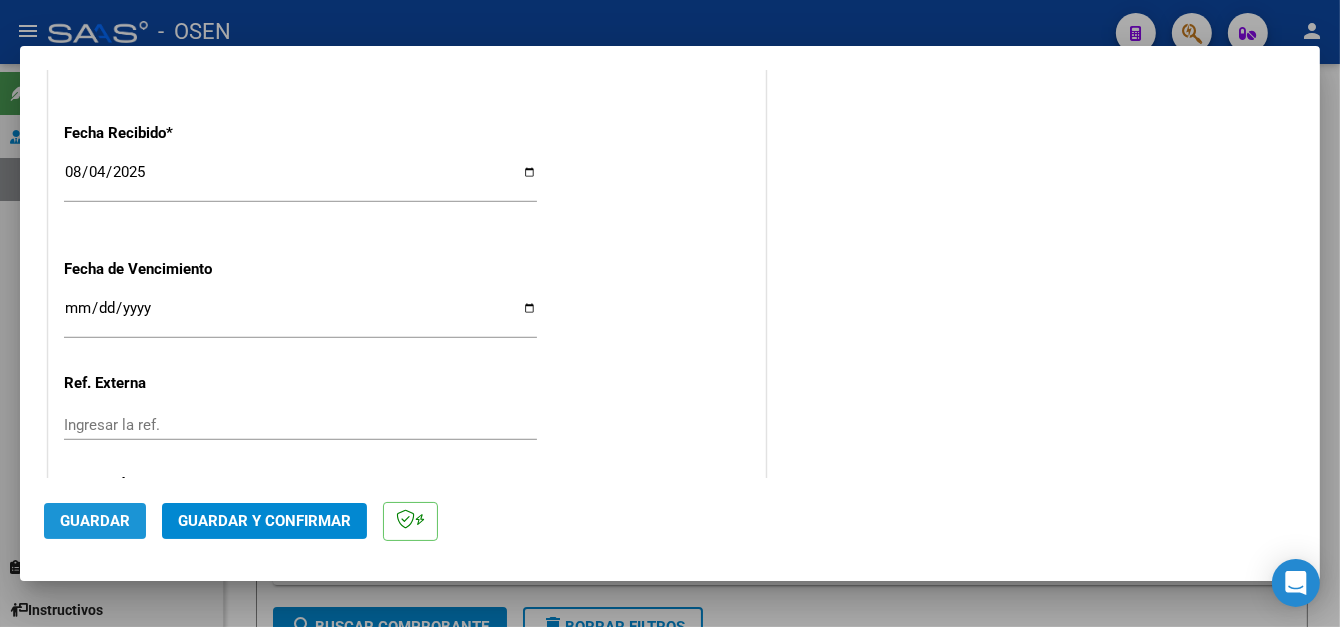 drag, startPoint x: 120, startPoint y: 520, endPoint x: 150, endPoint y: 469, distance: 59.16925 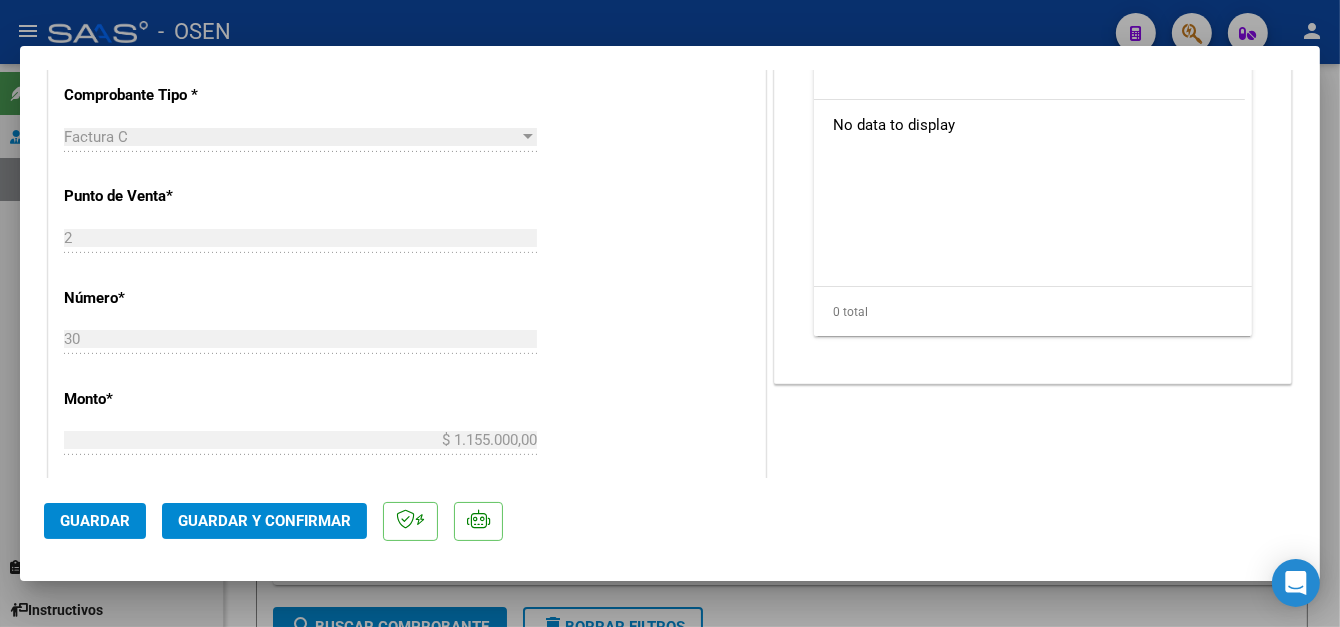 scroll, scrollTop: 700, scrollLeft: 0, axis: vertical 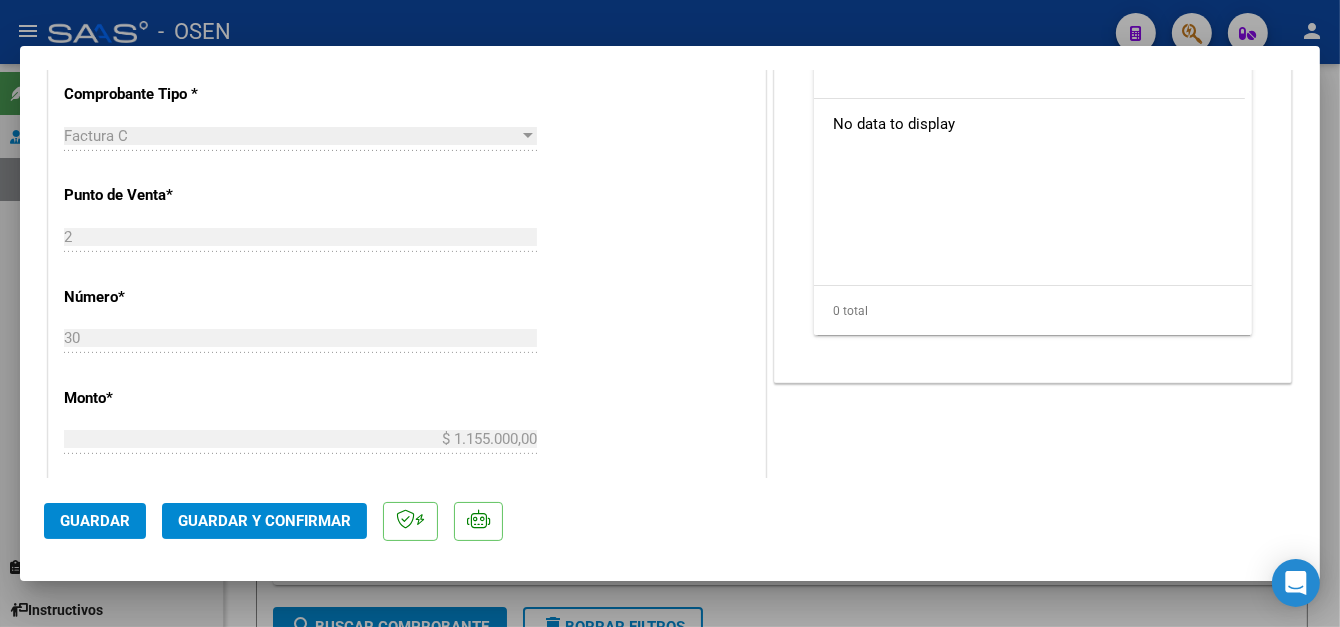 click on "Guardar" 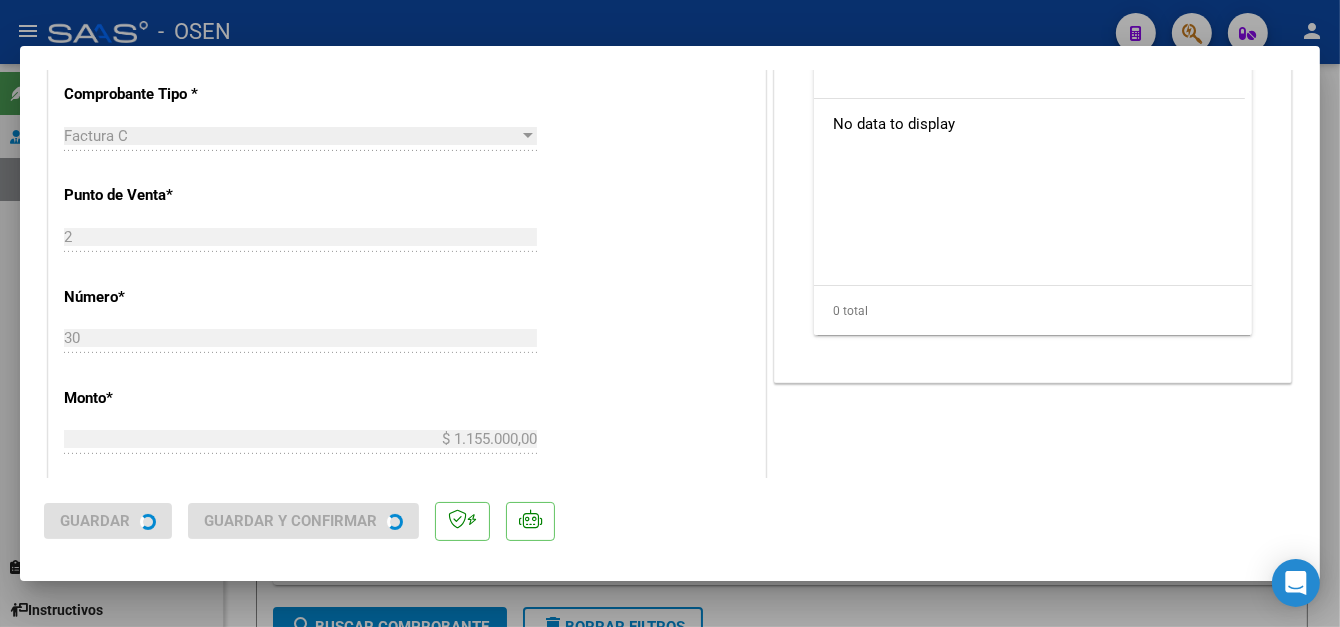 click at bounding box center (670, 313) 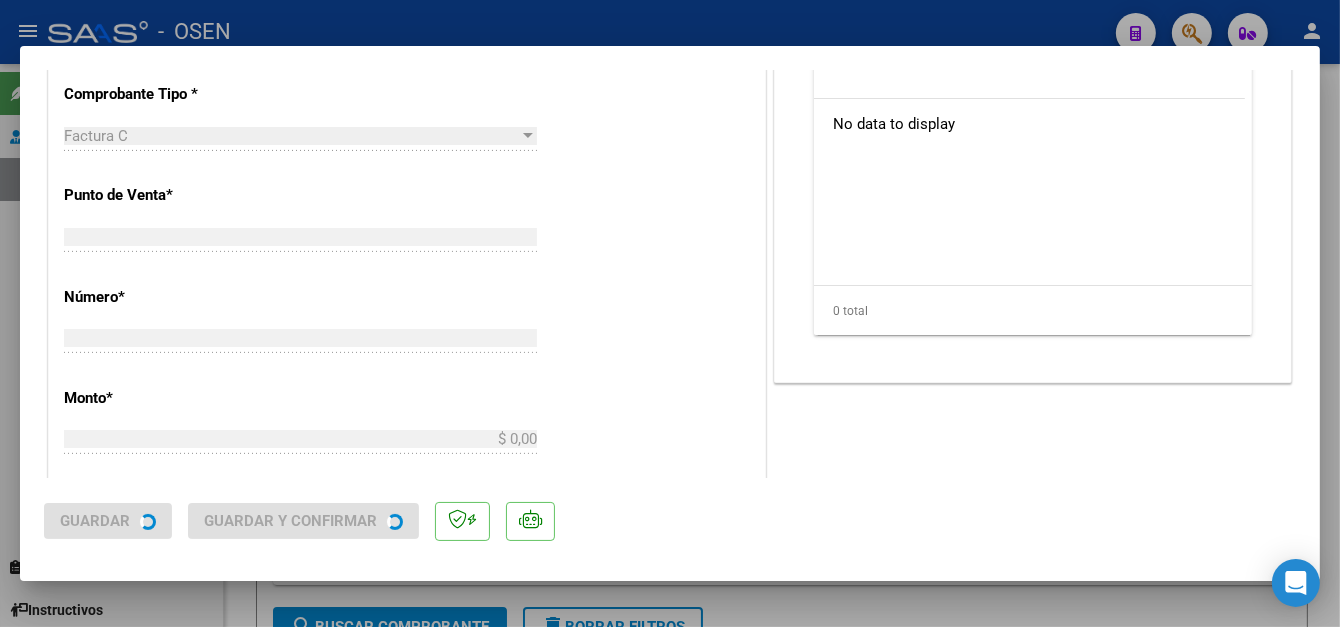 scroll, scrollTop: 639, scrollLeft: 0, axis: vertical 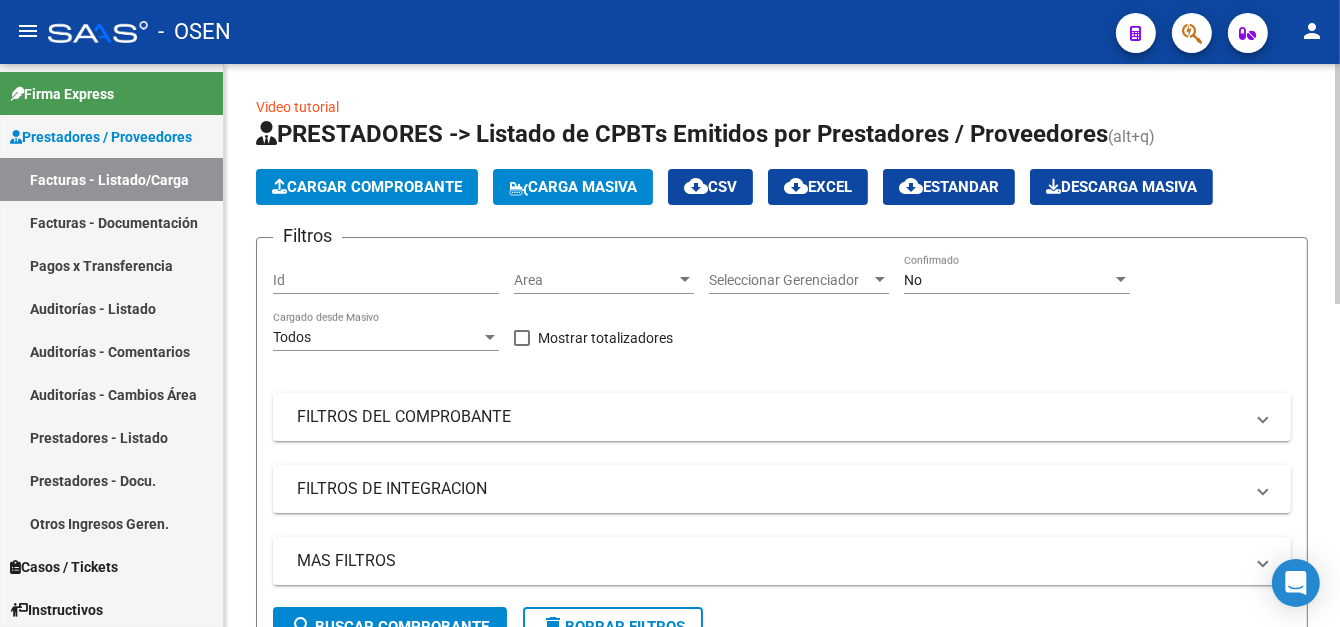 click on "Cargar Comprobante" 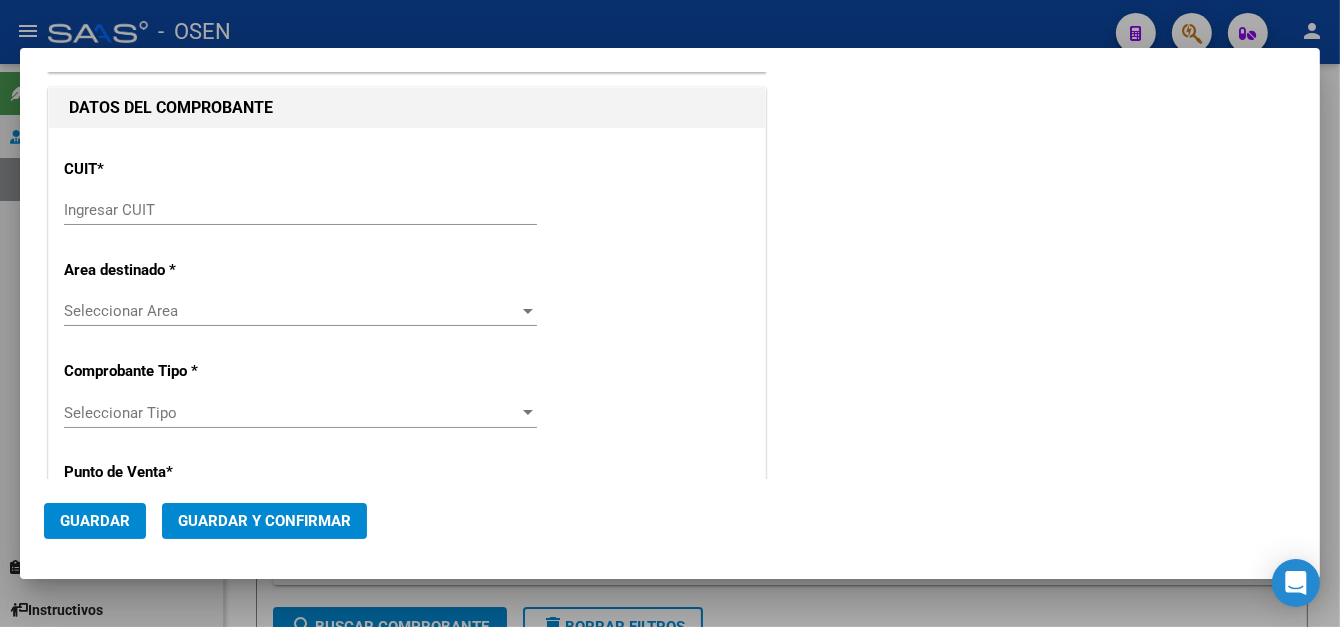 scroll, scrollTop: 0, scrollLeft: 0, axis: both 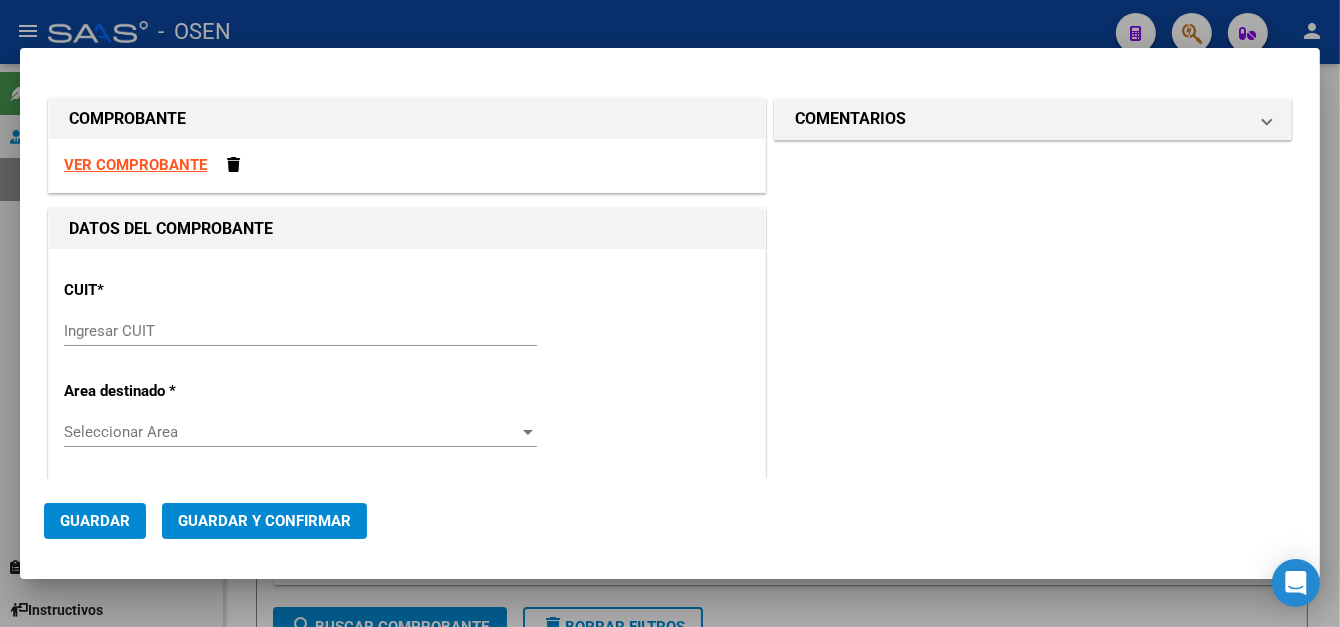 click on "Ingresar CUIT" at bounding box center [300, 331] 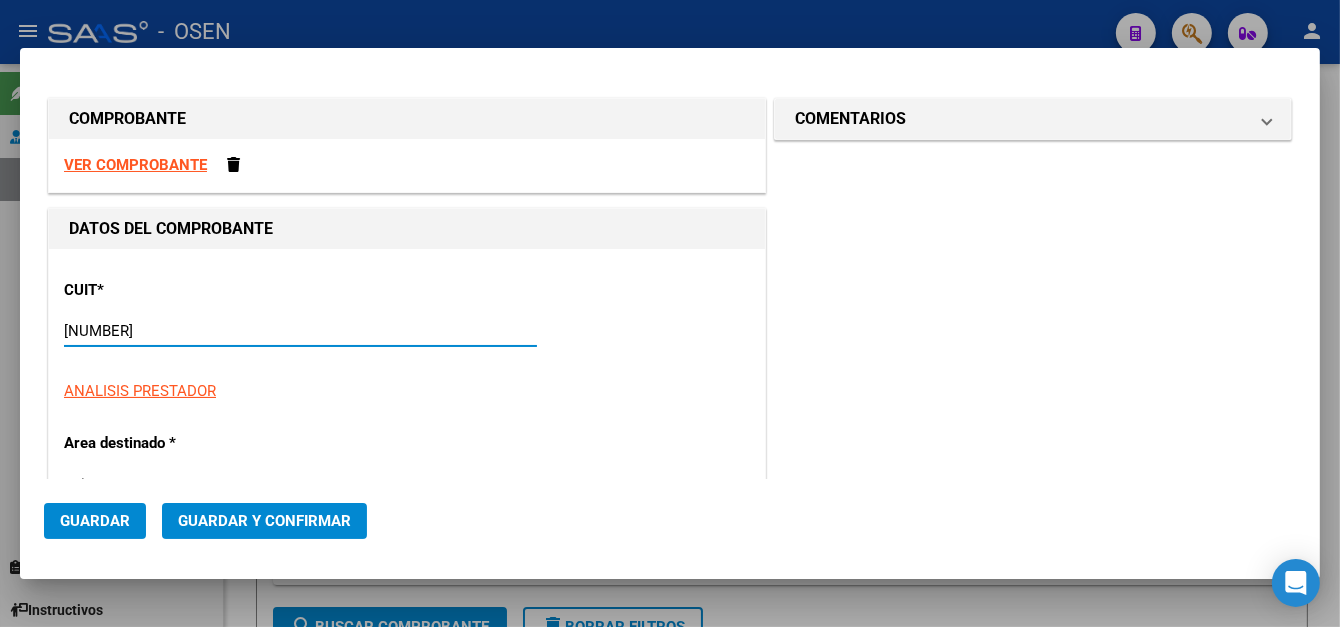 type on "[NUMBER]" 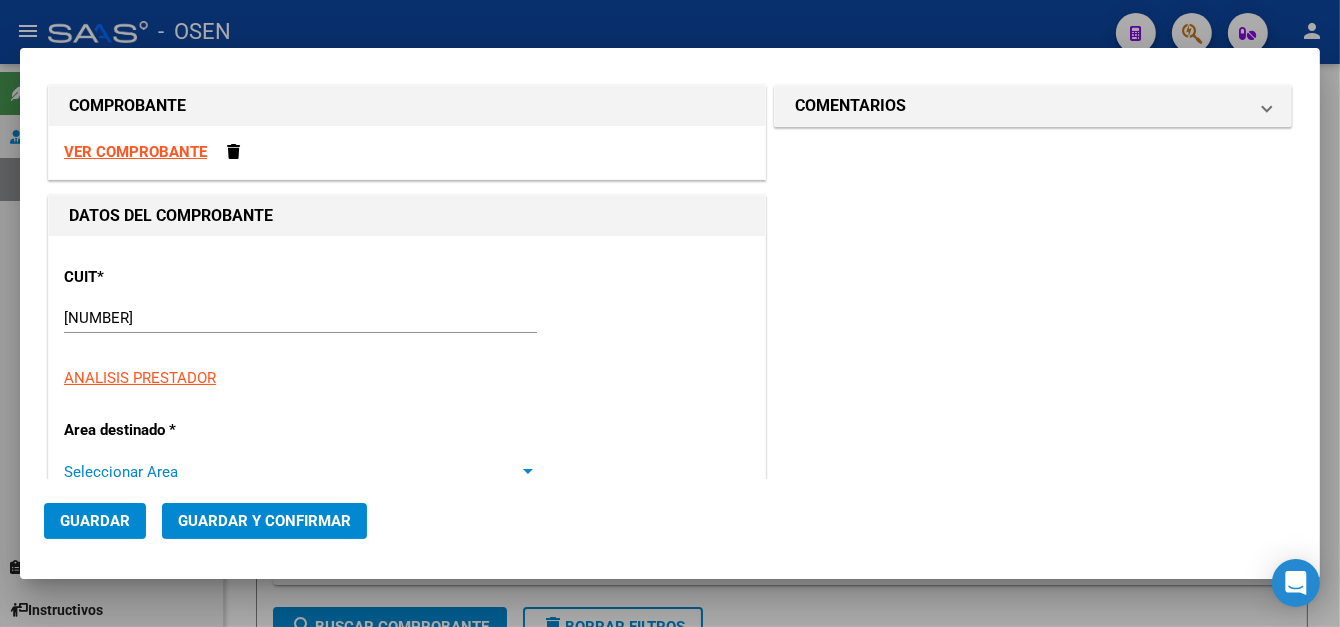 type on "3" 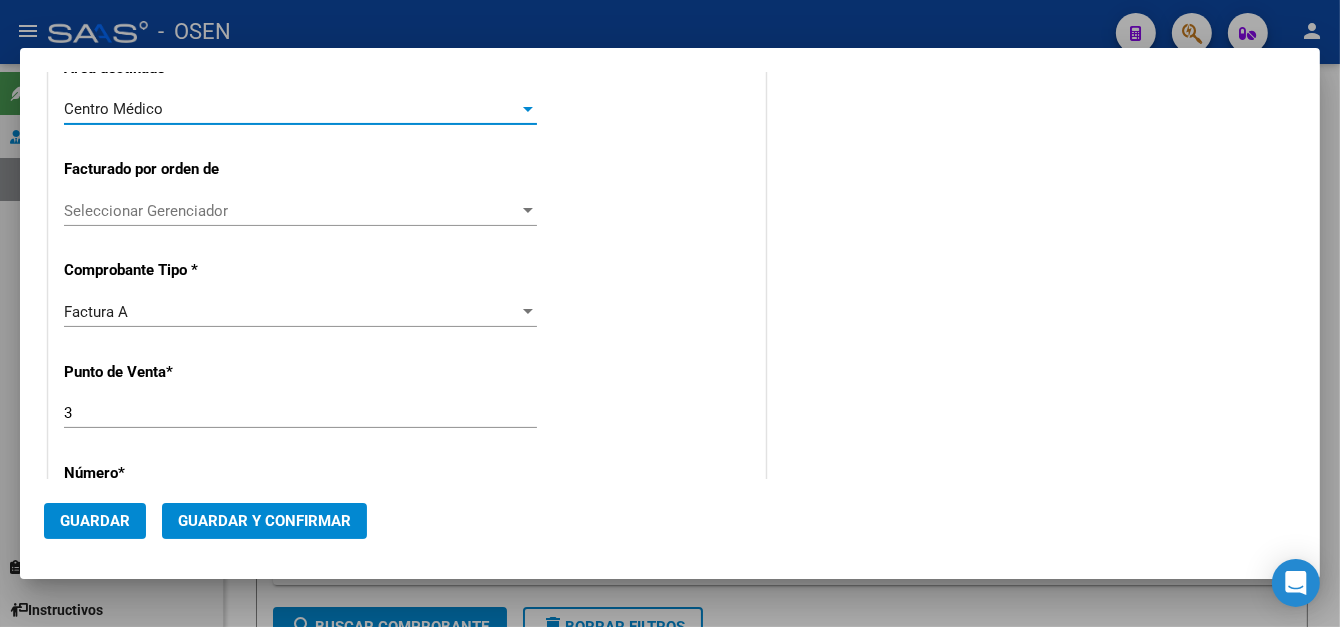 scroll, scrollTop: 513, scrollLeft: 0, axis: vertical 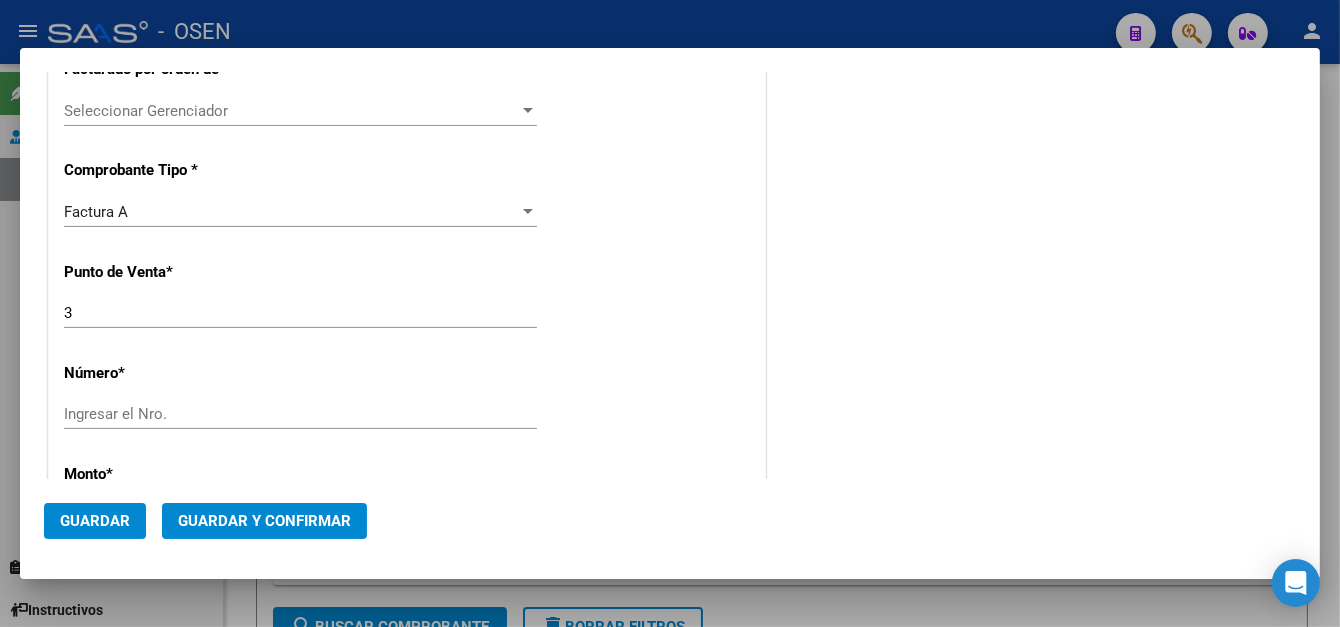 click on "Ingresar el Nro." at bounding box center (300, 414) 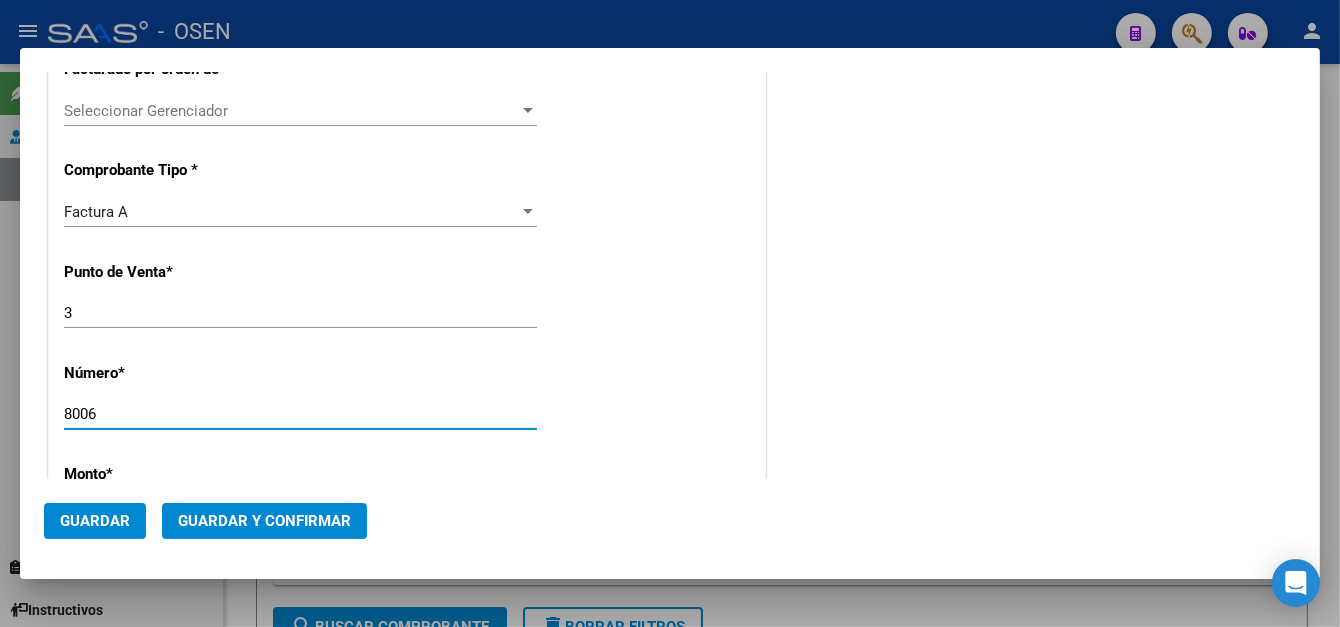 type on "8006" 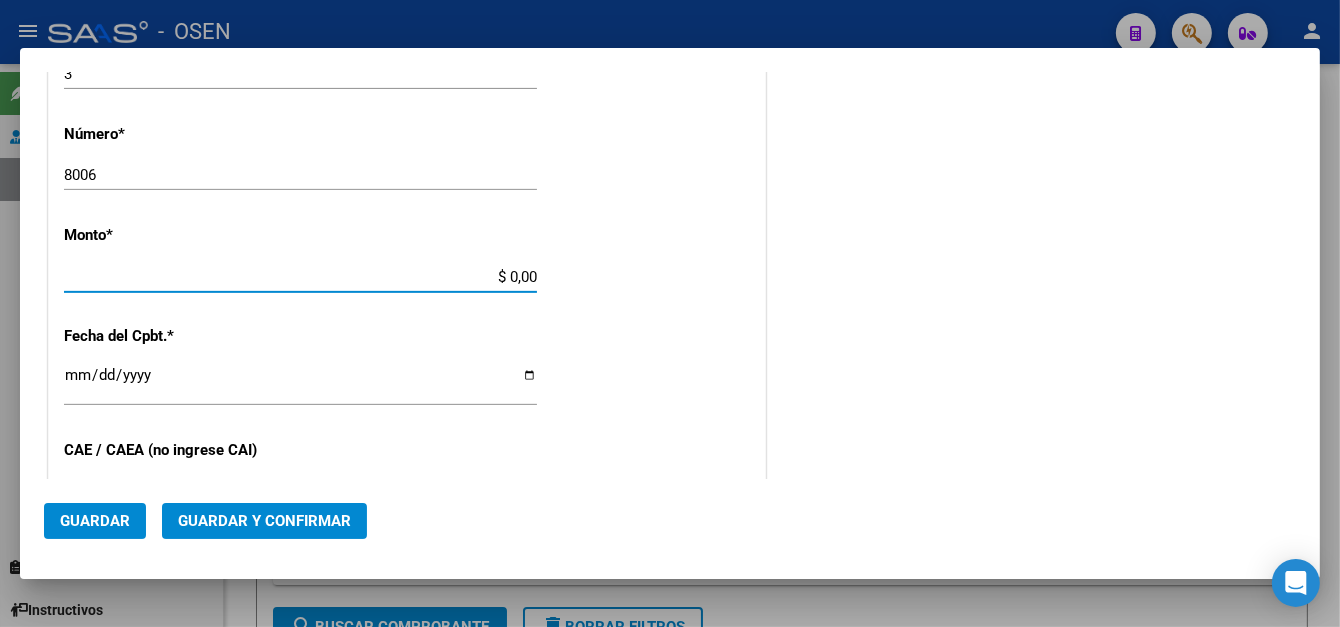 type on "$ 320.086,14" 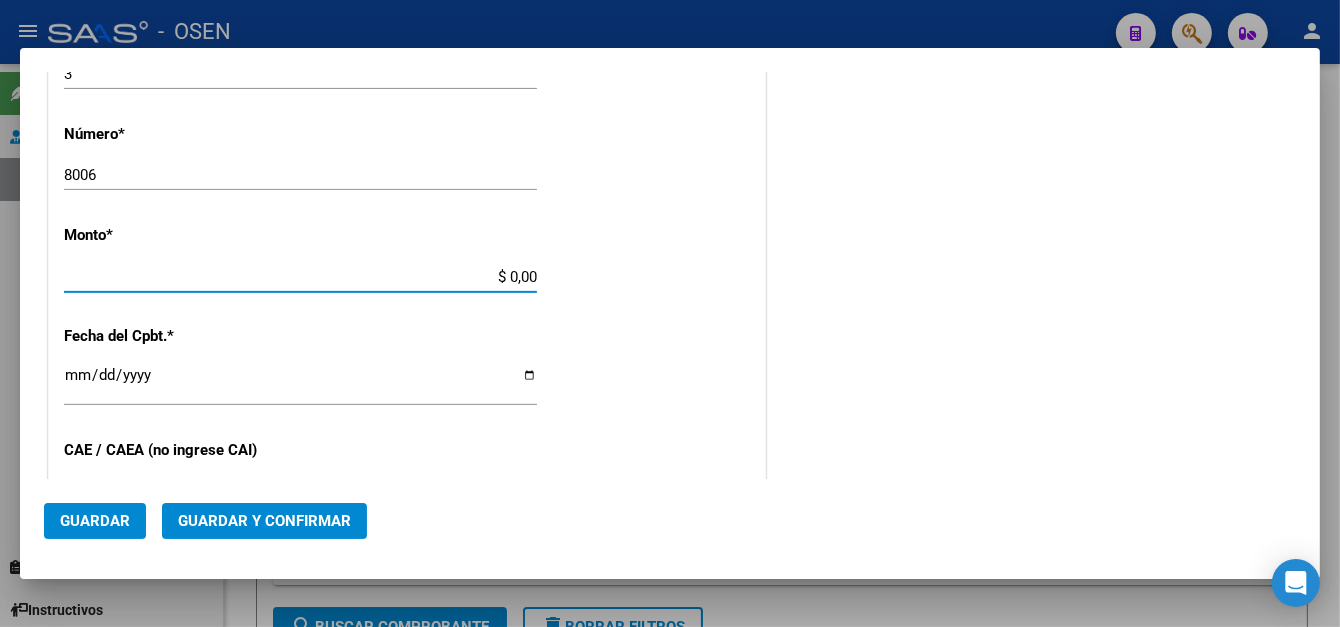 type on "2025-08-01" 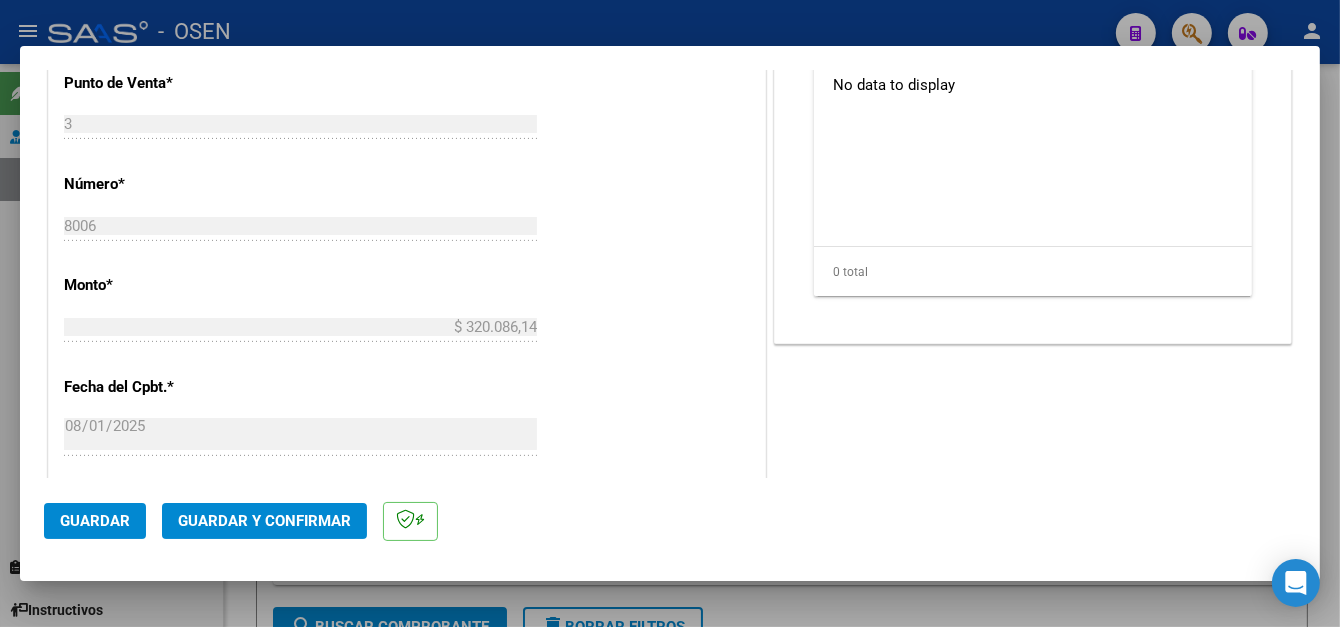 scroll, scrollTop: 800, scrollLeft: 0, axis: vertical 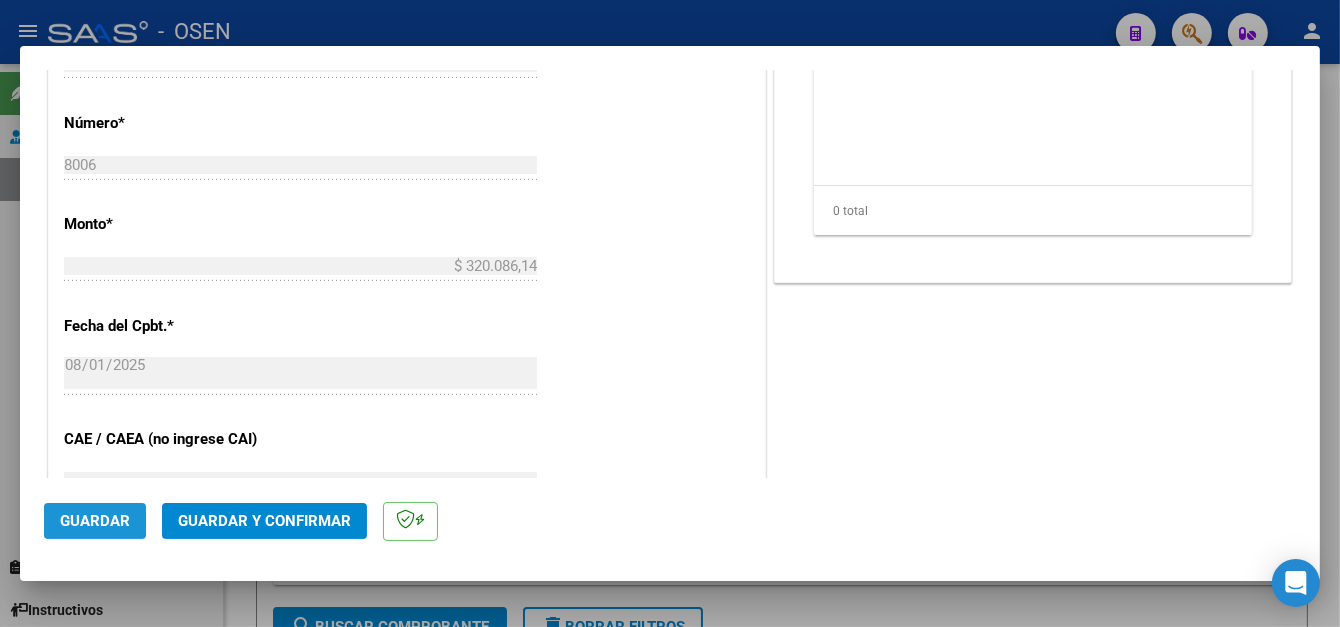 click on "Guardar" 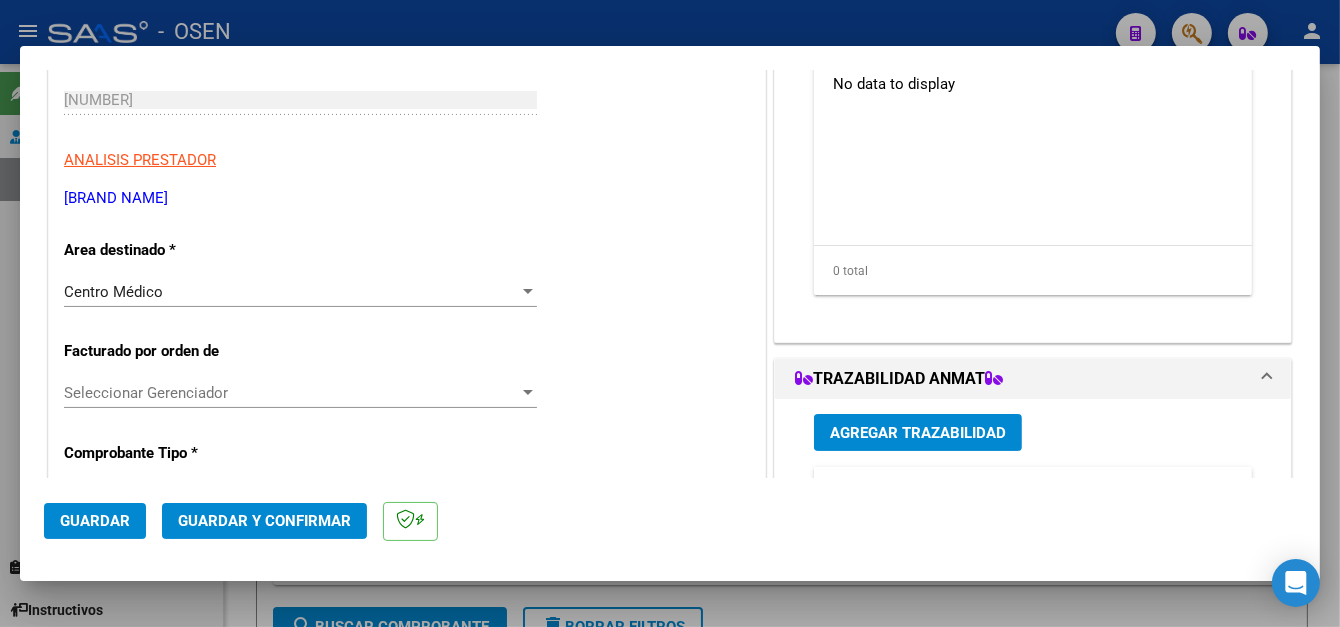 scroll, scrollTop: 300, scrollLeft: 0, axis: vertical 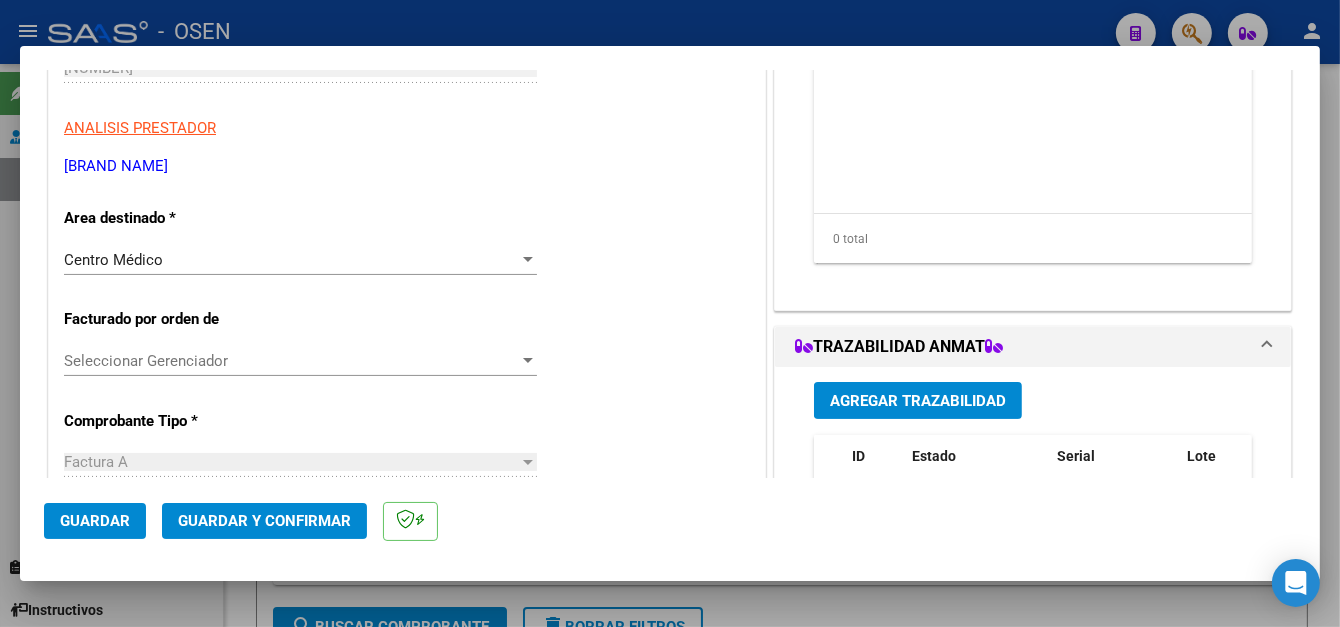 drag, startPoint x: 118, startPoint y: 521, endPoint x: 155, endPoint y: 473, distance: 60.60528 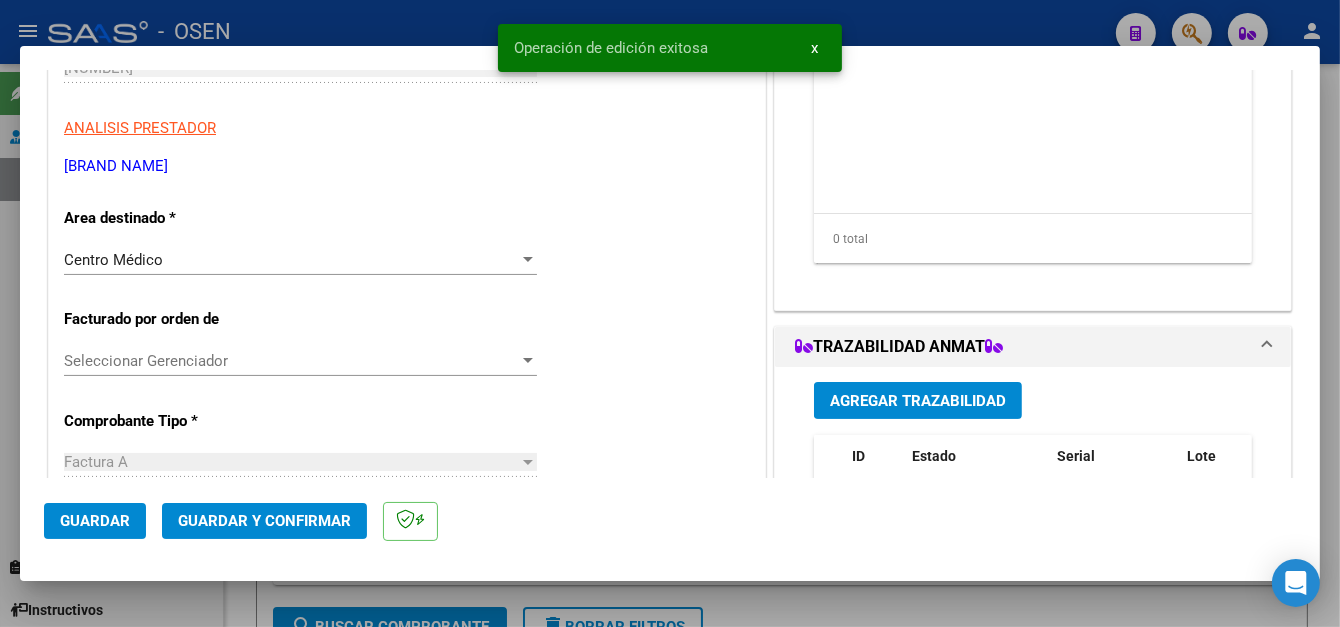 click at bounding box center [670, 313] 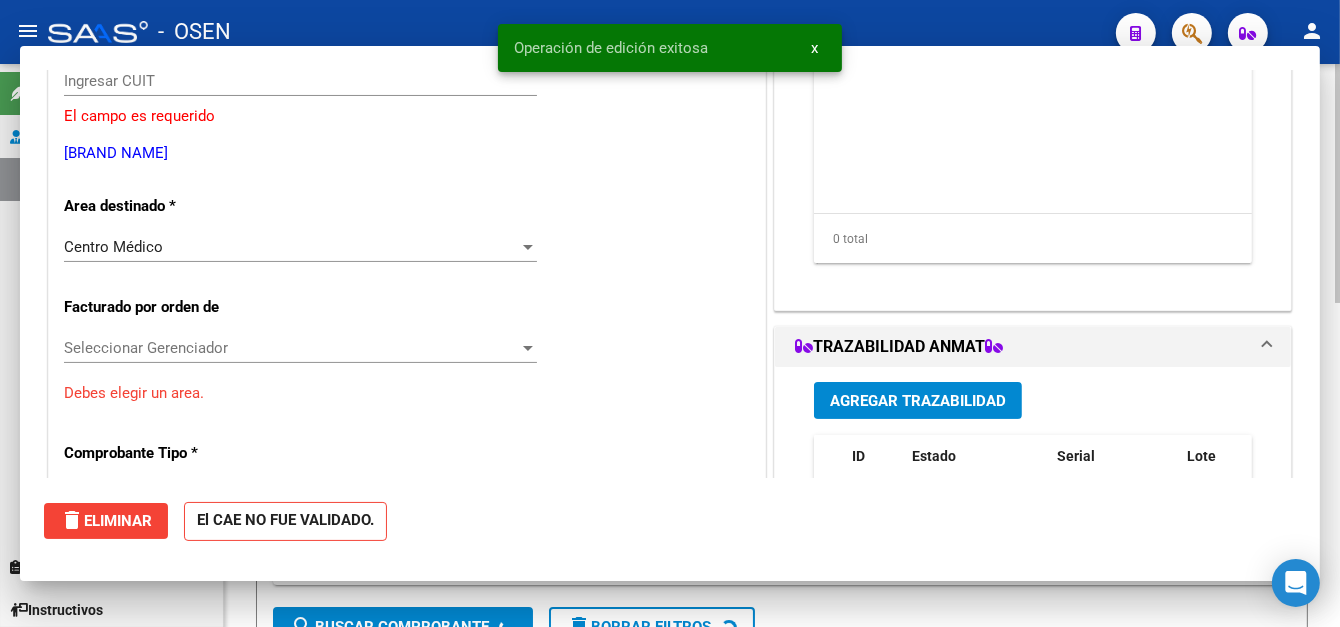 scroll, scrollTop: 311, scrollLeft: 0, axis: vertical 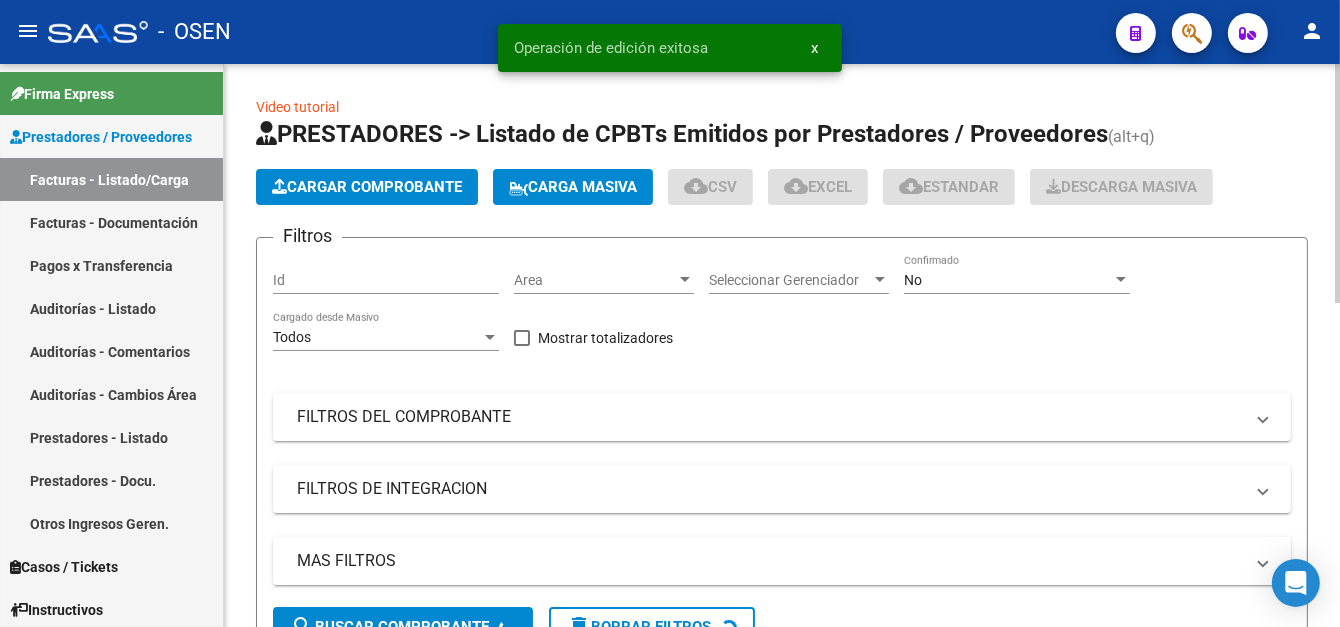 click on "Cargar Comprobante" 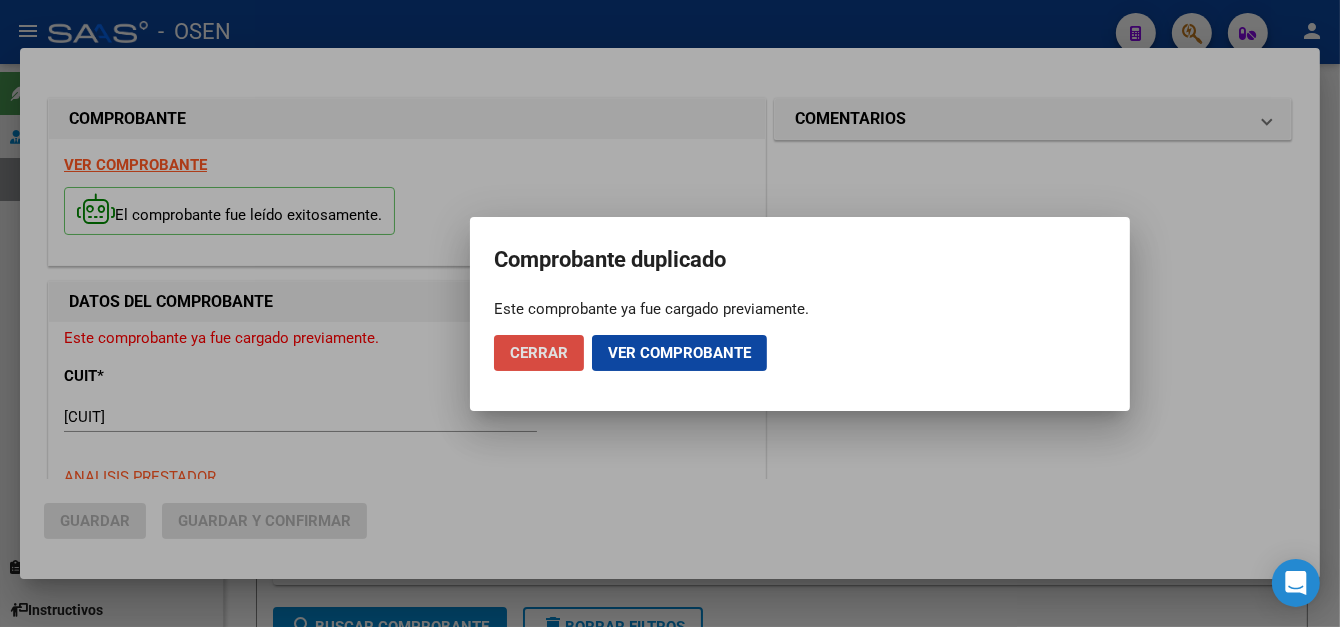 click on "Cerrar" 